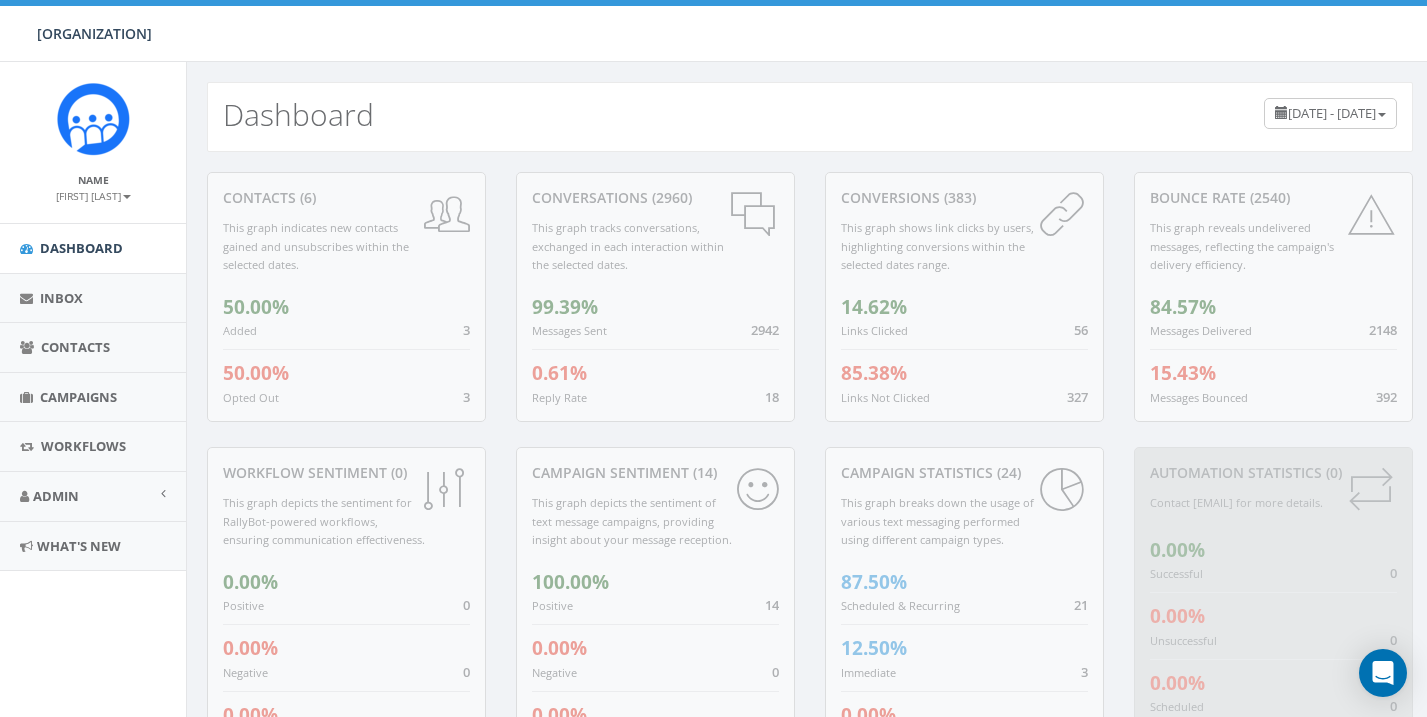 scroll, scrollTop: 0, scrollLeft: 0, axis: both 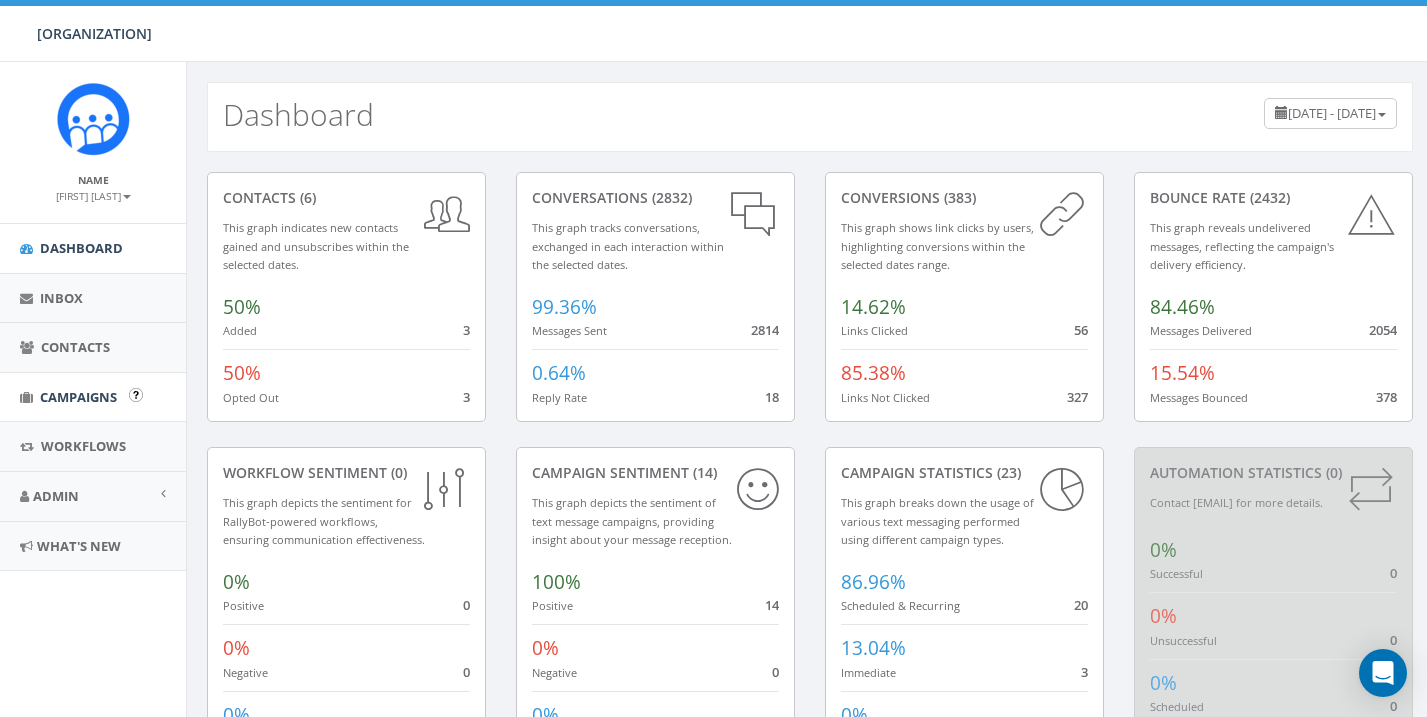 click on "Campaigns" at bounding box center [78, 397] 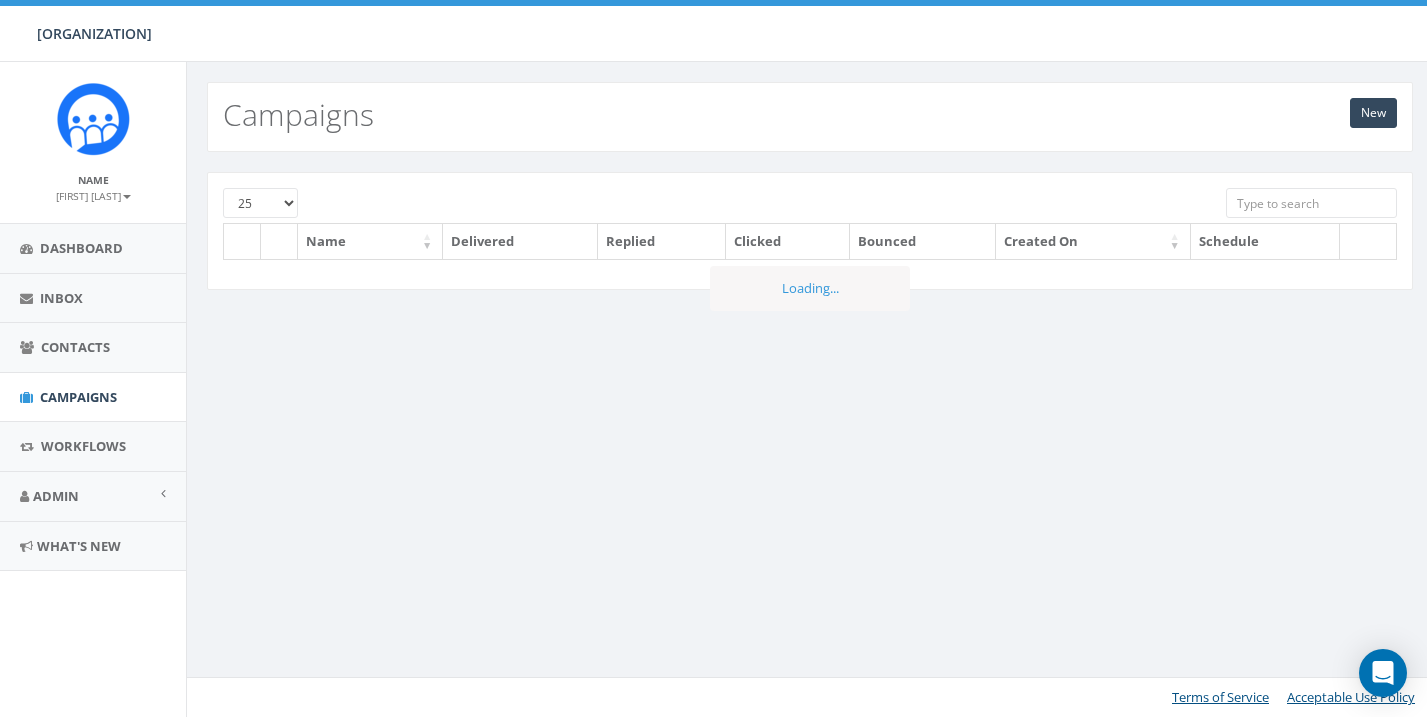 scroll, scrollTop: 0, scrollLeft: 0, axis: both 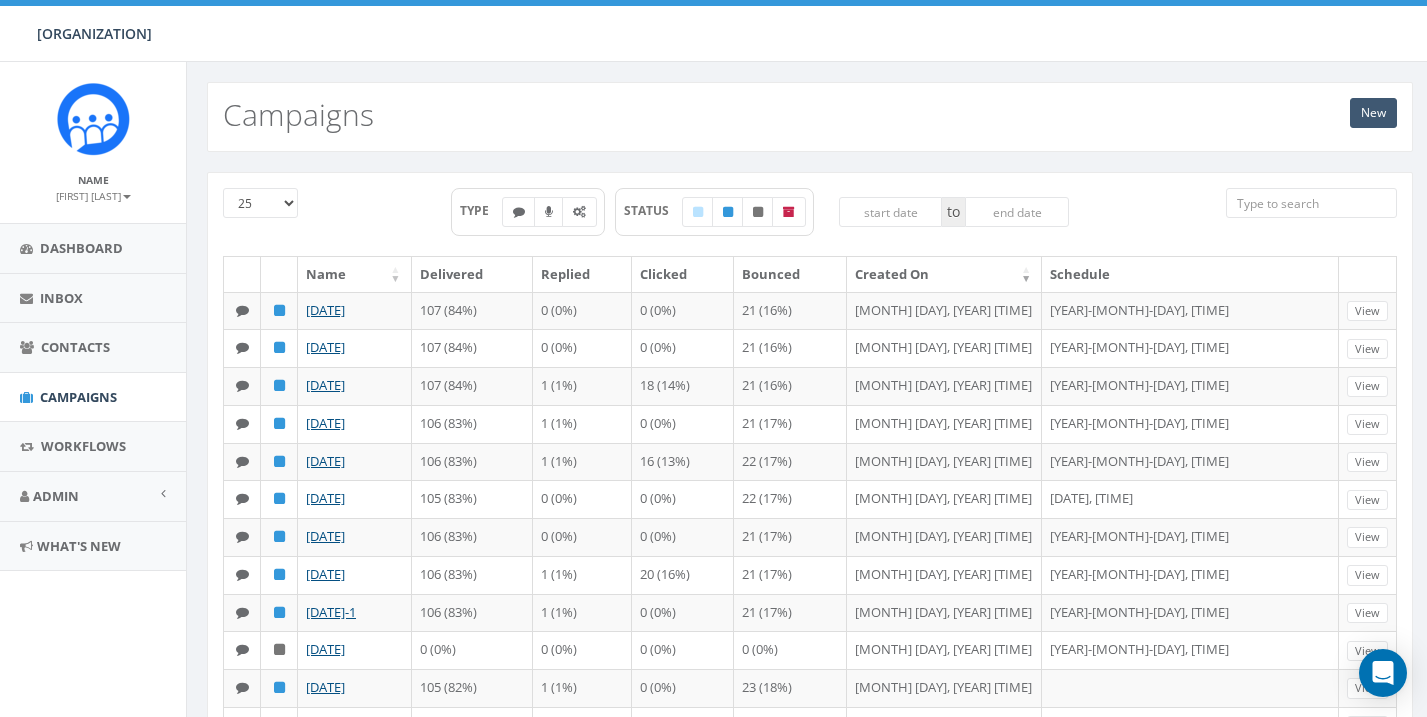 click on "New" at bounding box center [1373, 113] 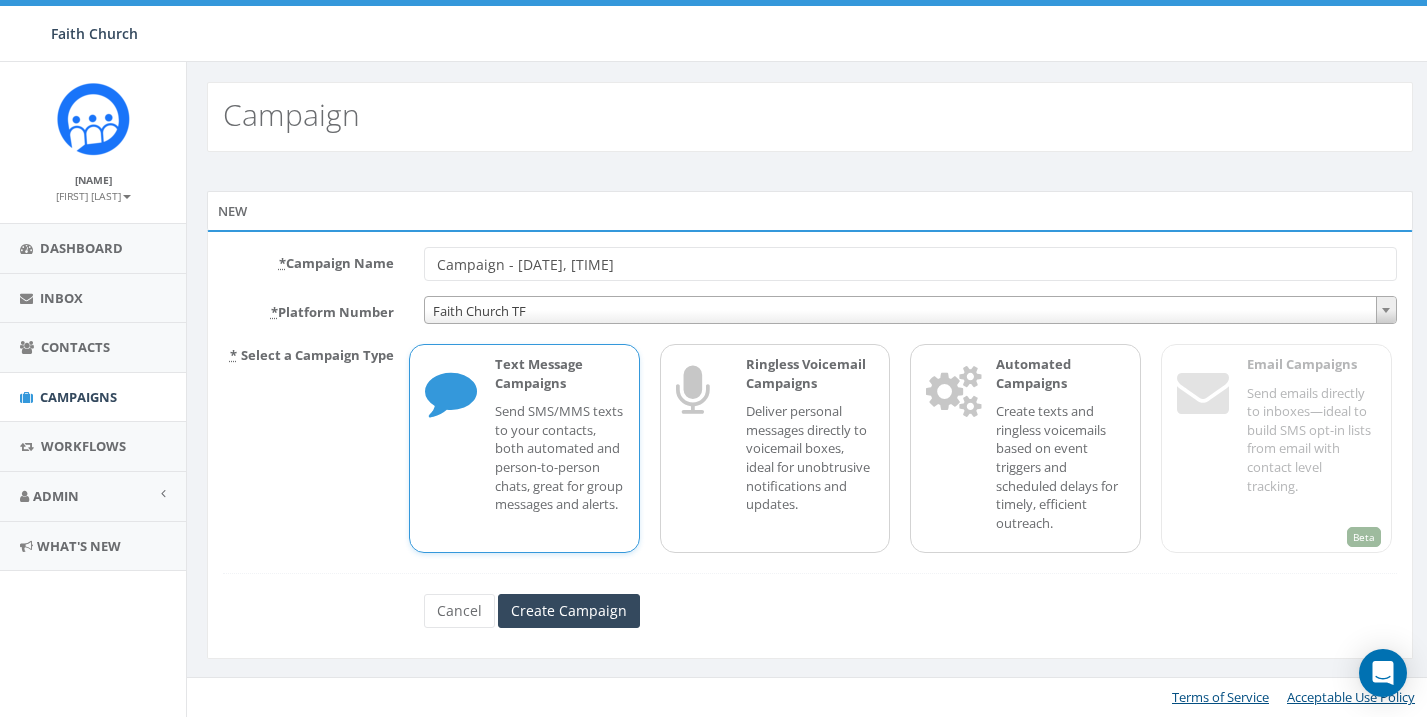 scroll, scrollTop: 0, scrollLeft: 0, axis: both 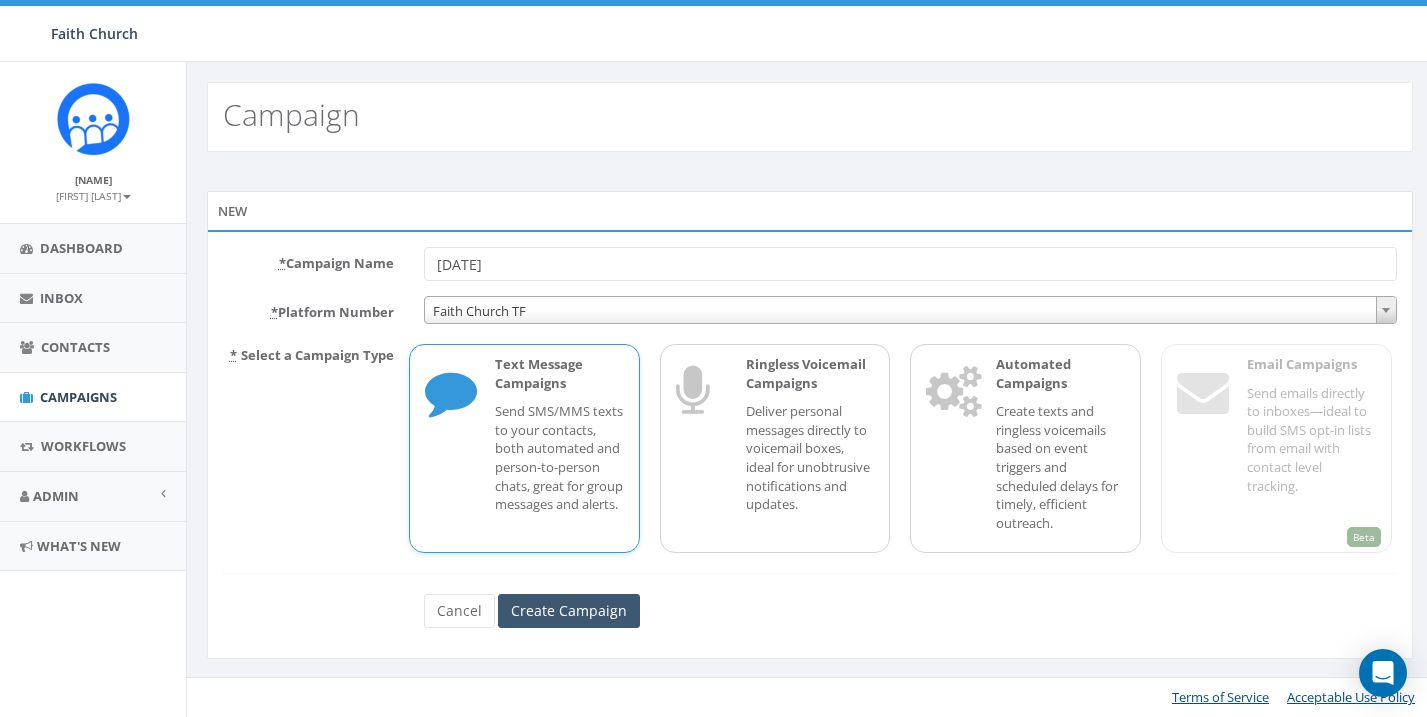 type on "[DATE]" 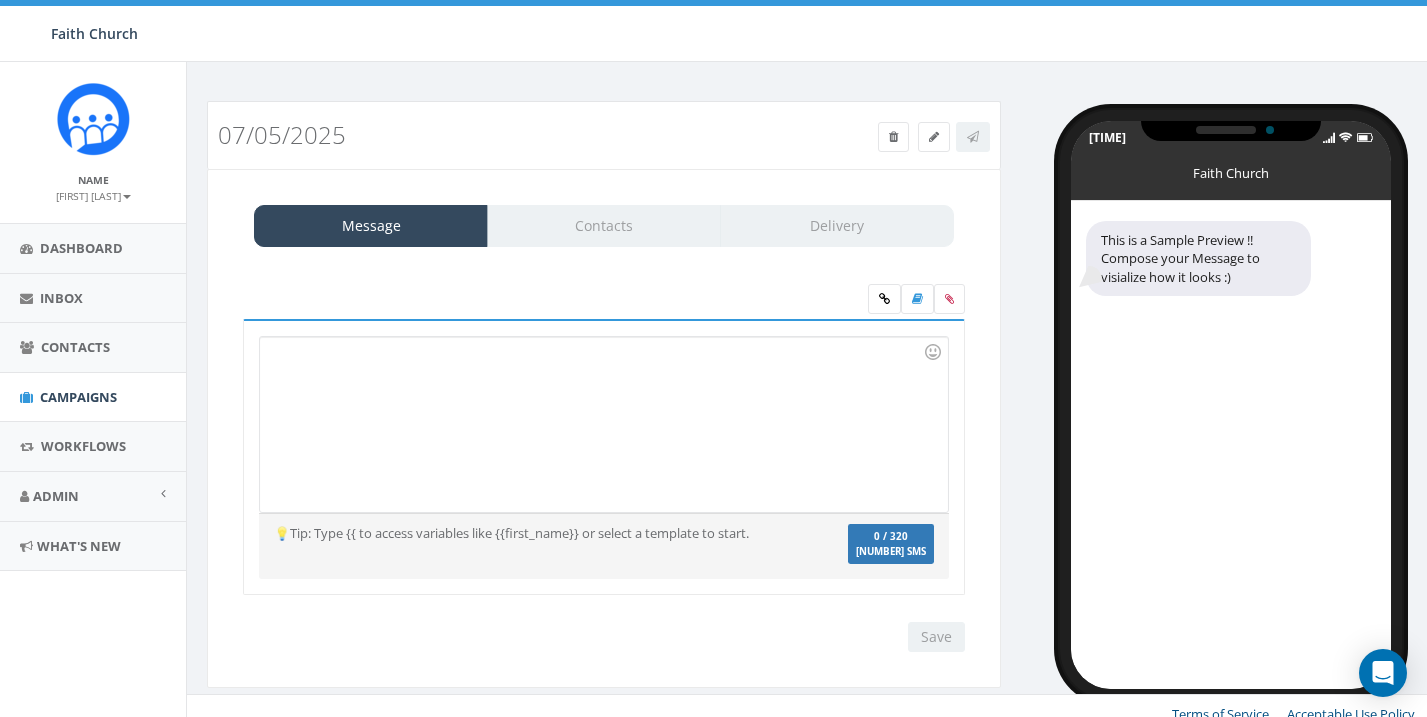 scroll, scrollTop: 0, scrollLeft: 0, axis: both 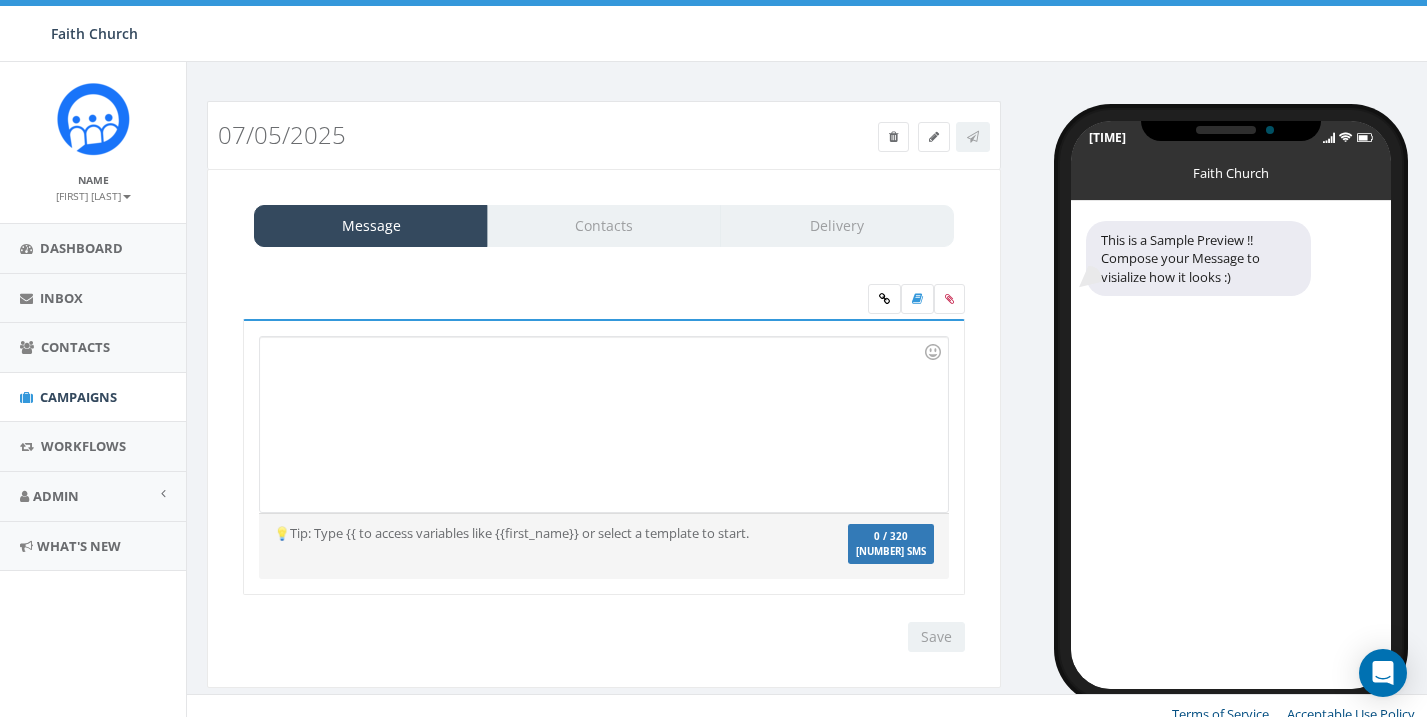 click at bounding box center (603, 424) 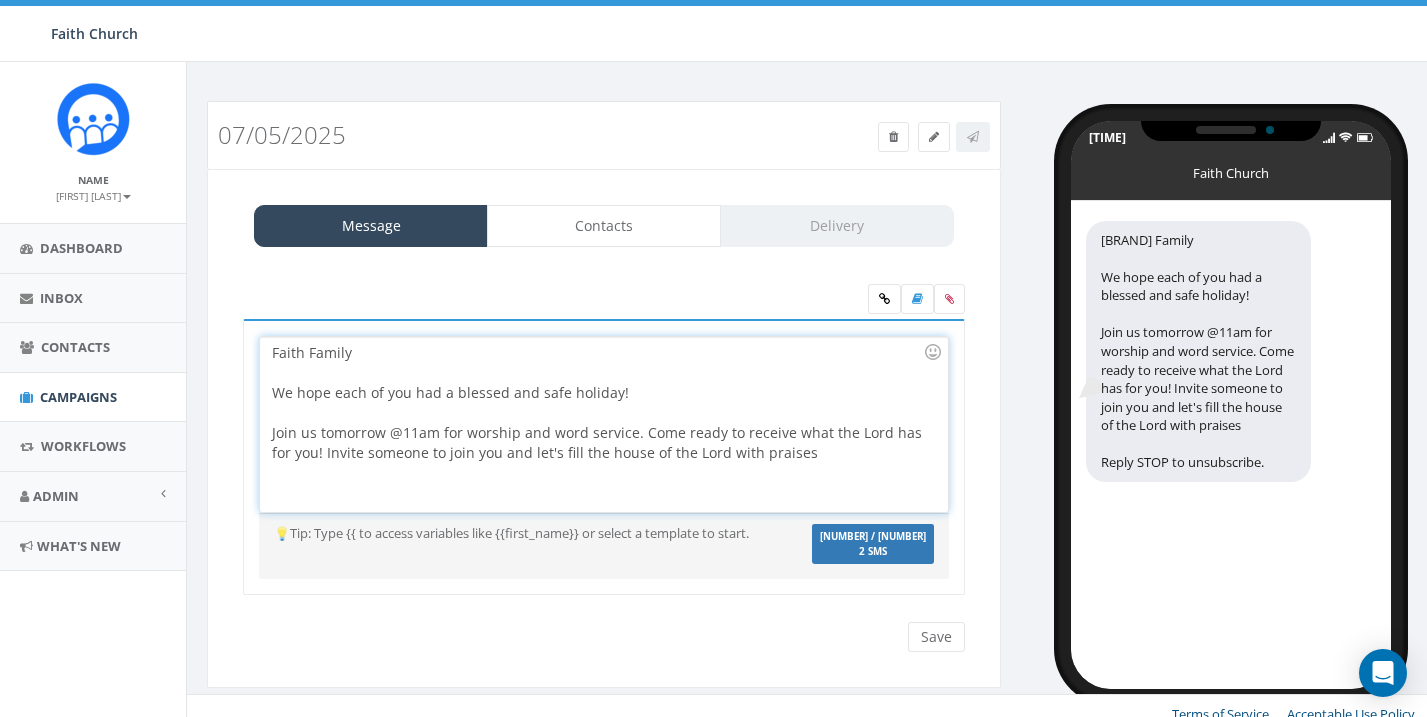 click on "We hope each of you had a blessed and safe holiday!" at bounding box center (597, 393) 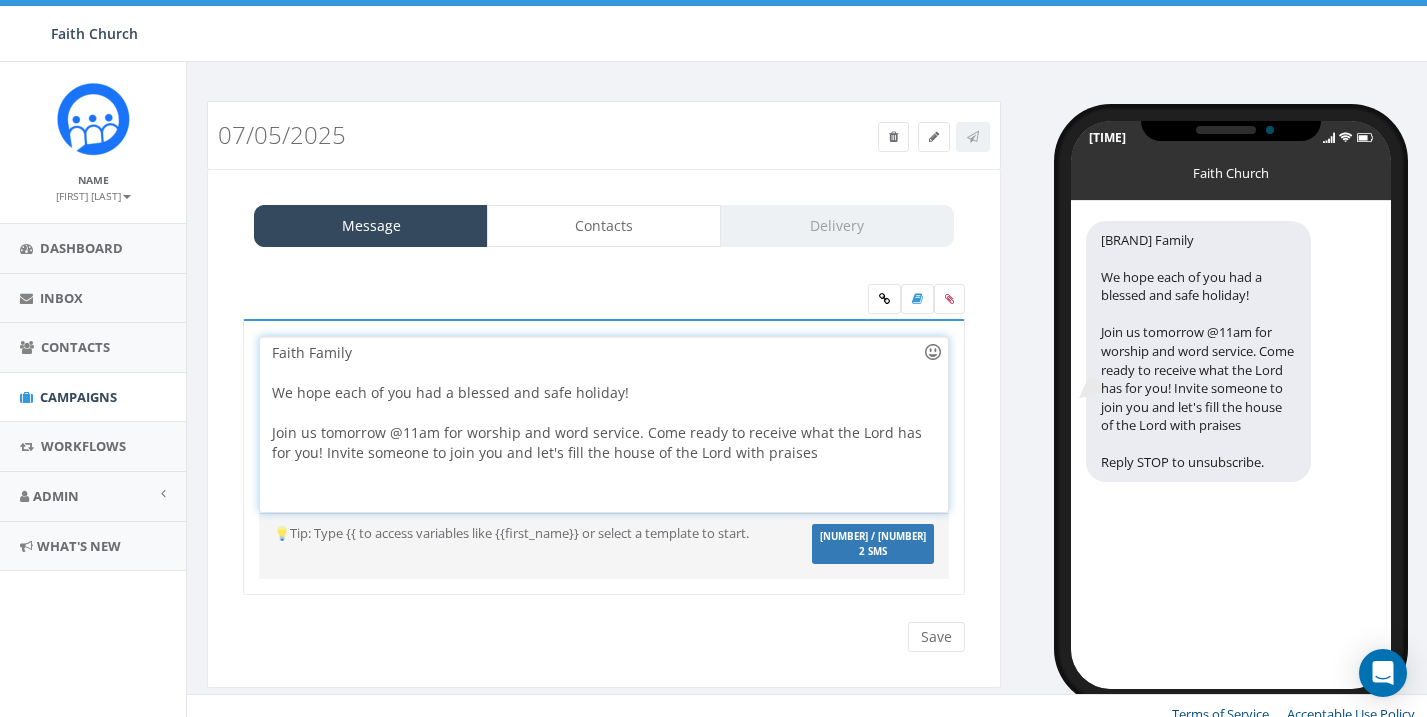 click at bounding box center [933, 352] 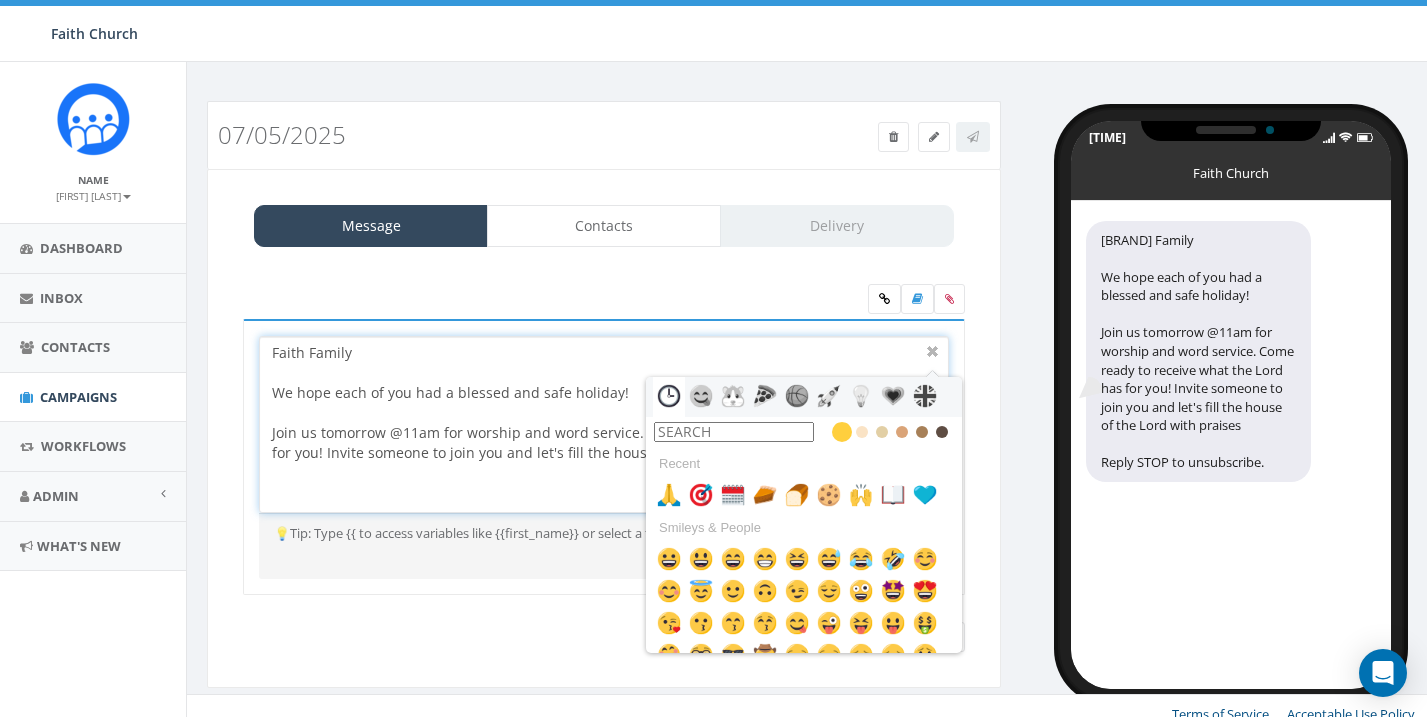 click at bounding box center (734, 432) 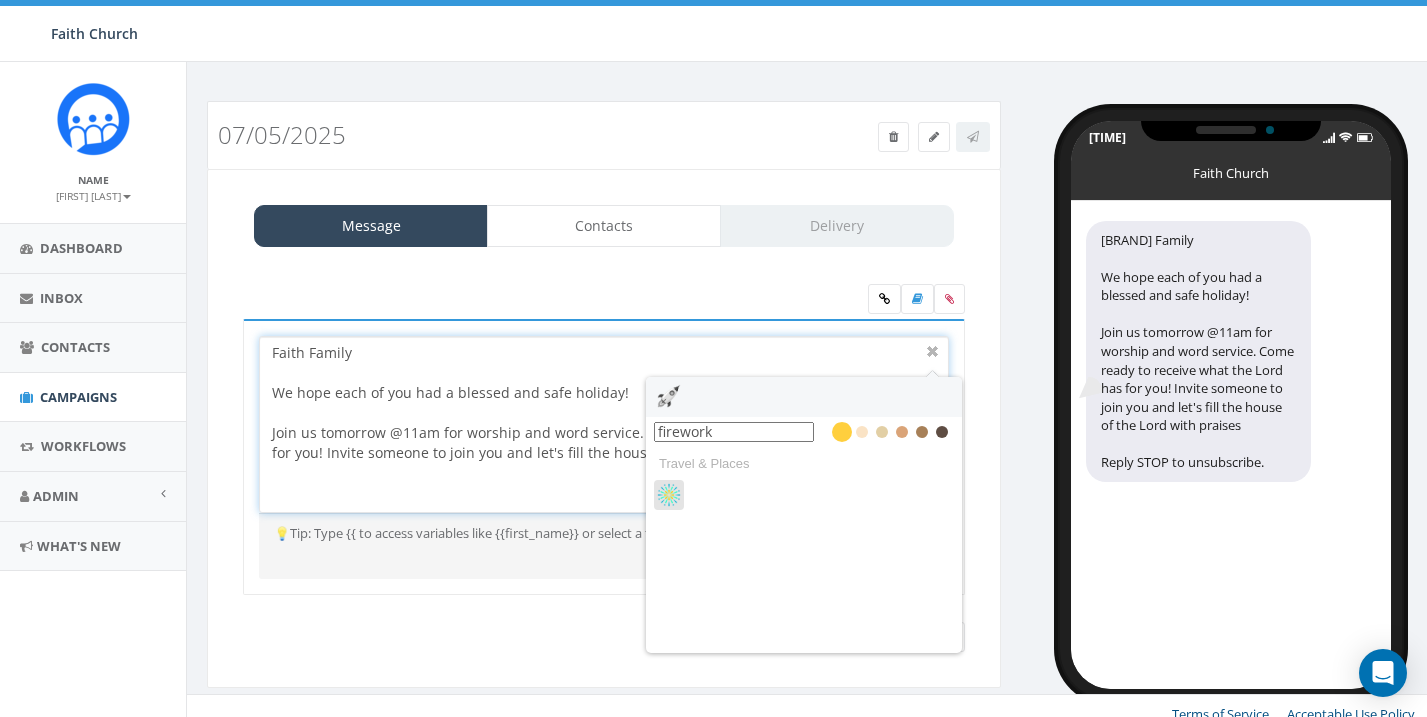 click at bounding box center [0, 0] 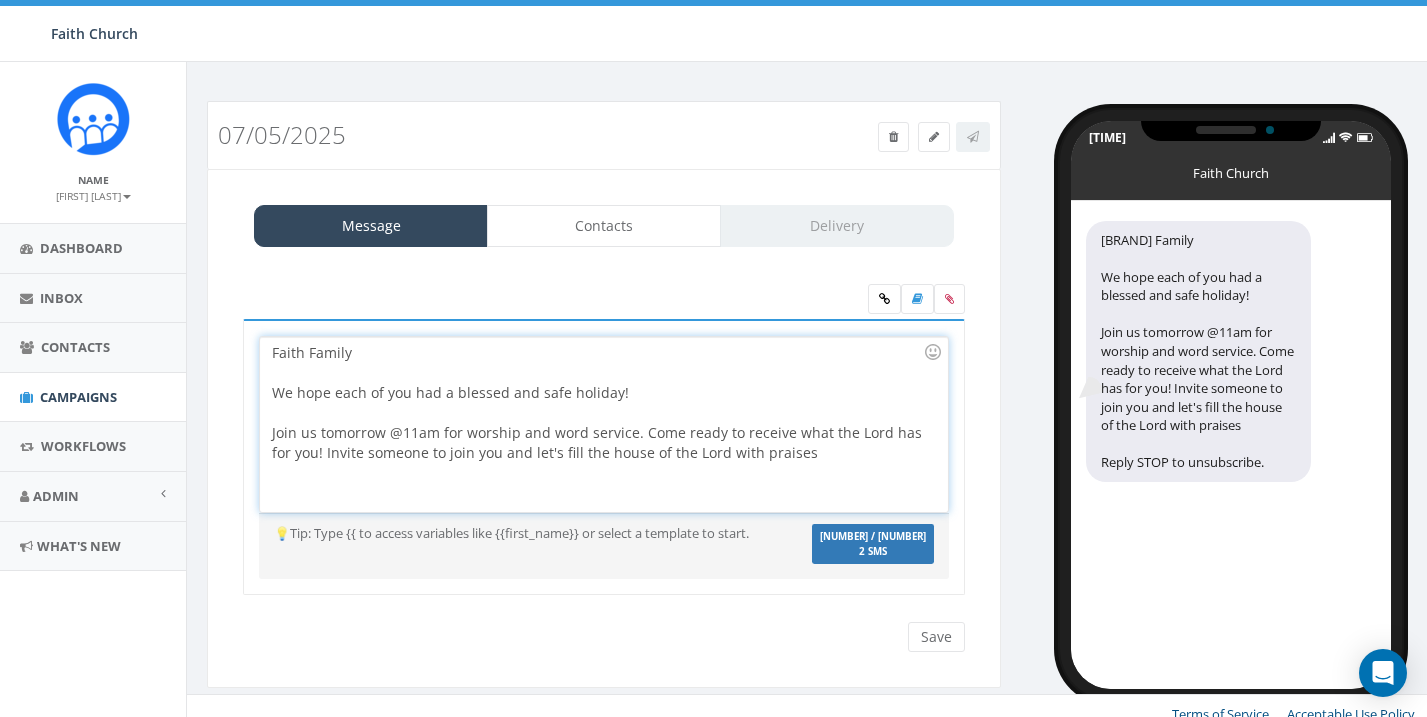 click on "[BRAND] Family We hope each of you had a blessed and safe holiday!  Join us tomorrow @11am for worship and word service. Come ready to receive what the Lord has for you! Invite someone to join you and let's fill the house of the Lord with praises" at bounding box center [603, 424] 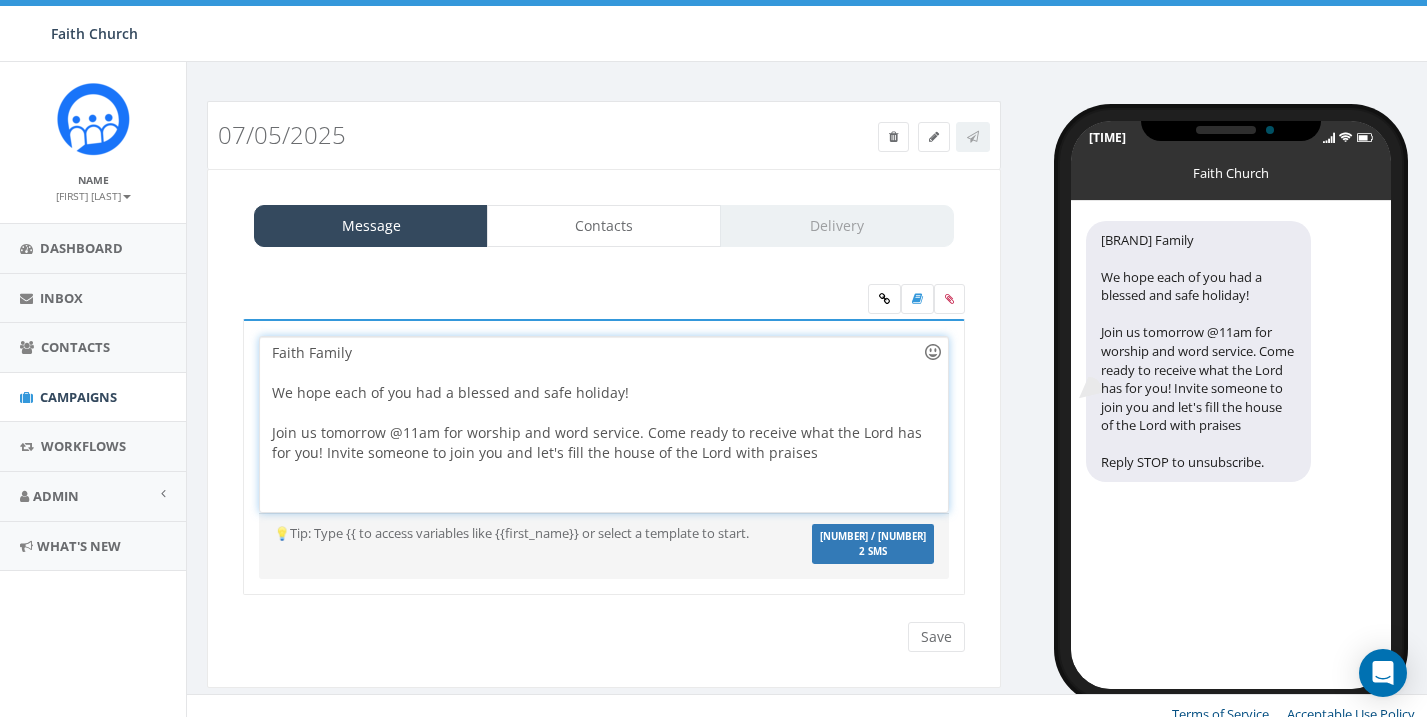 click at bounding box center (933, 352) 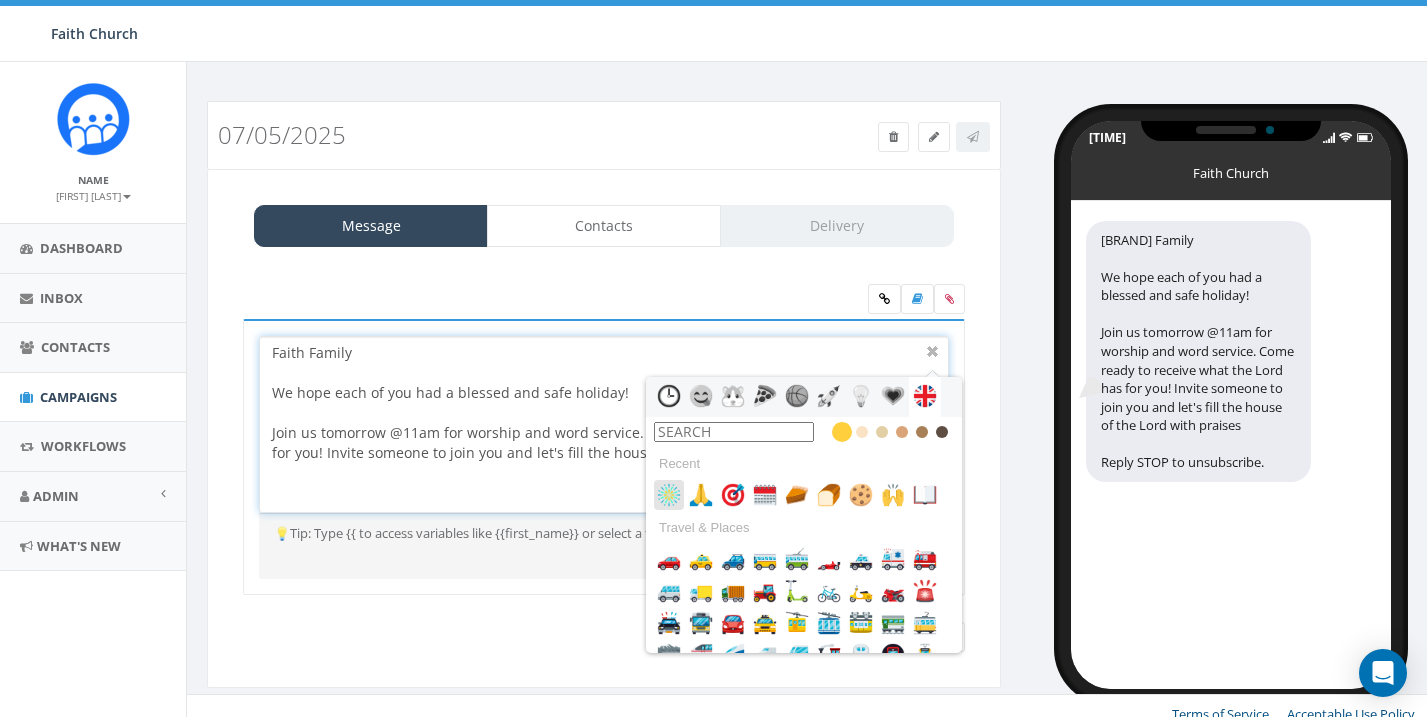 click at bounding box center [669, 495] 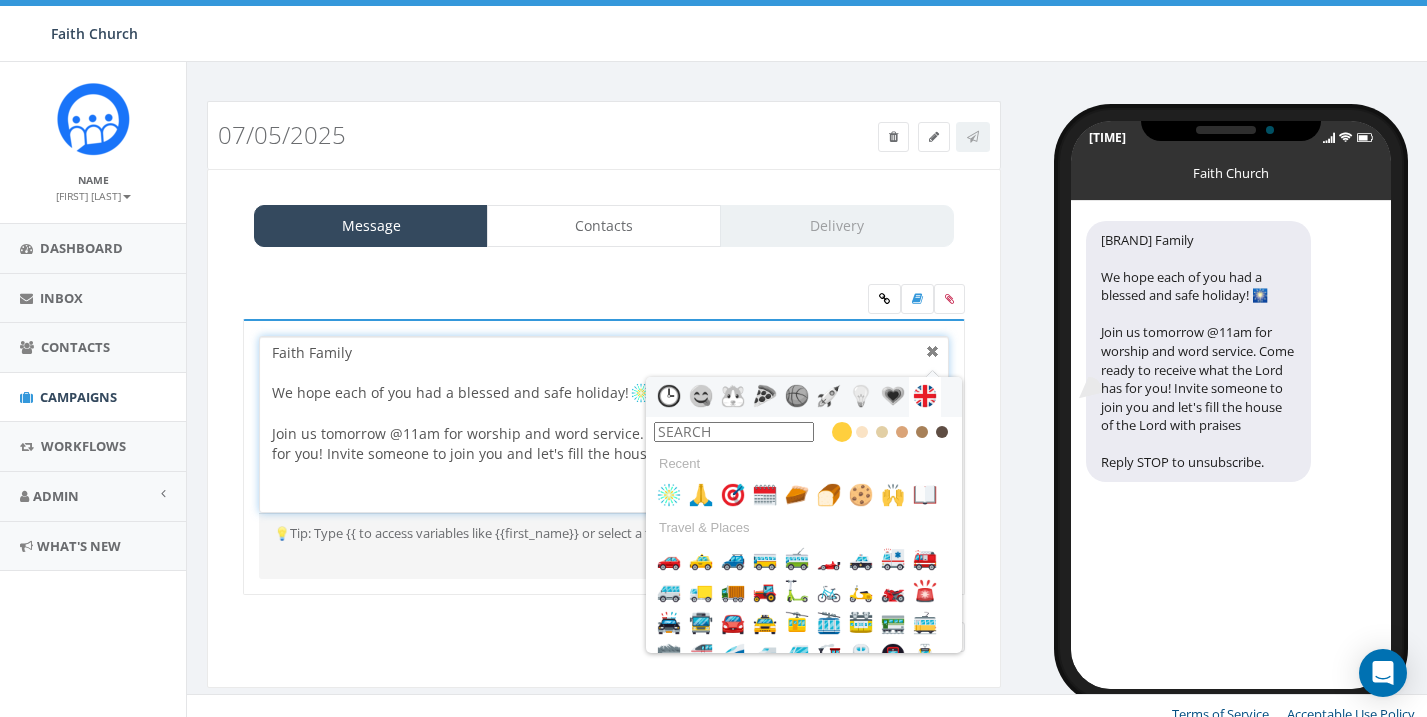click at bounding box center [933, 352] 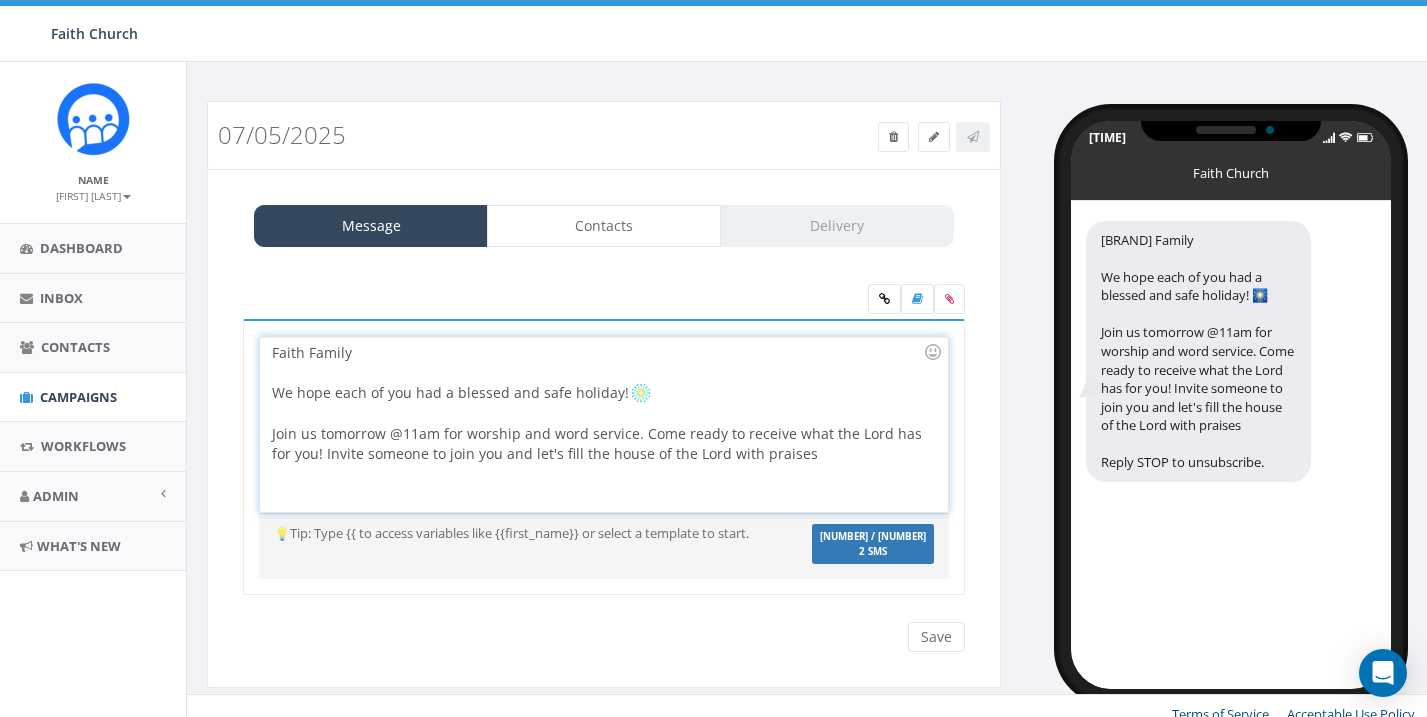 click on "[BRAND] Family We hope each of you had a blessed and safe holiday!  Join us tomorrow @11am for worship and word service. Come ready to receive what the Lord has for you! Invite someone to join you and let's fill the house of the Lord with praises" at bounding box center [603, 424] 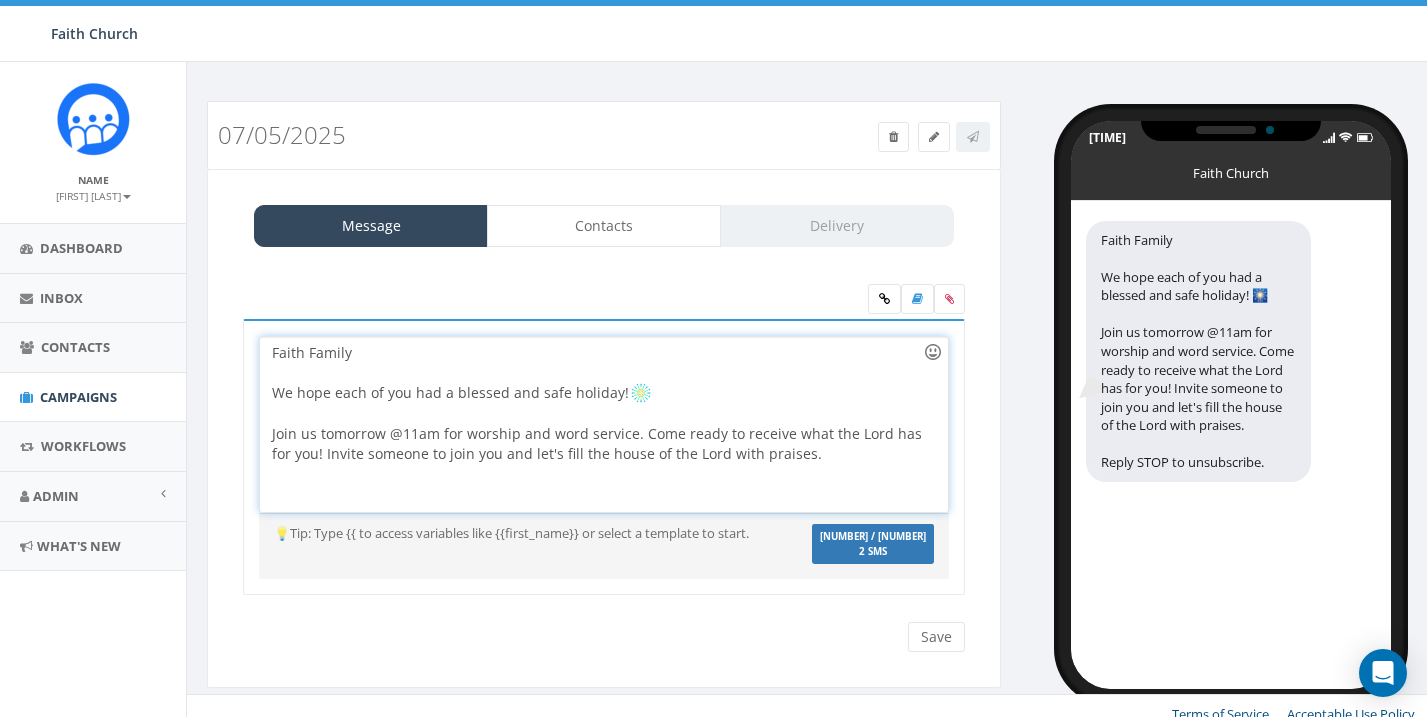 click at bounding box center [933, 352] 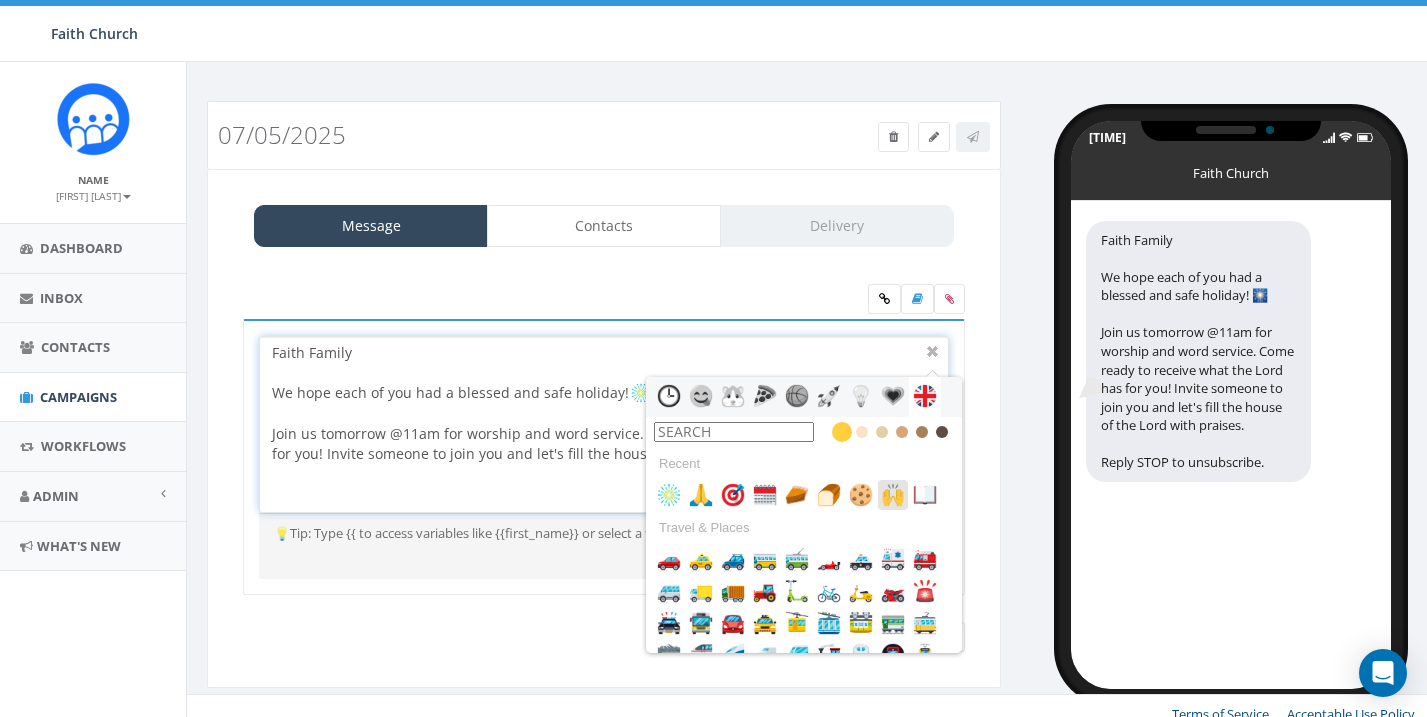 click at bounding box center (669, 495) 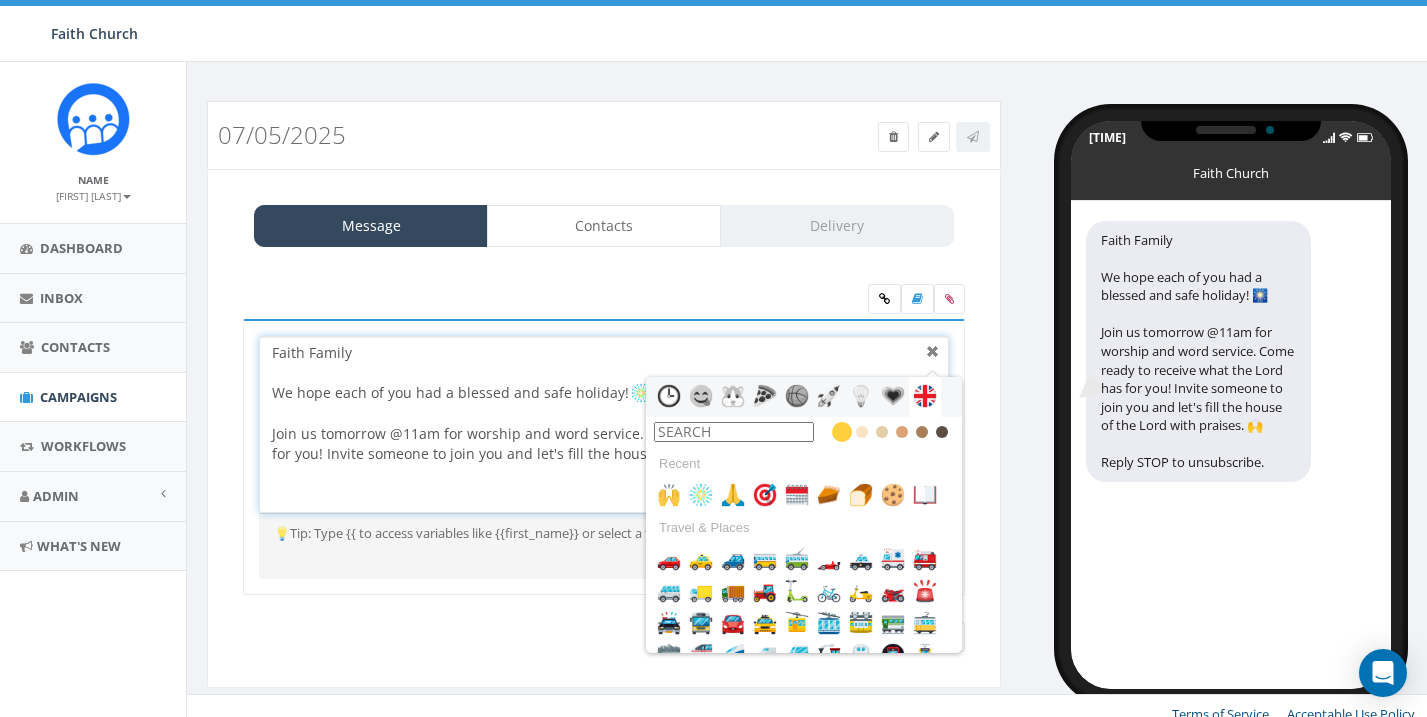 click at bounding box center (933, 352) 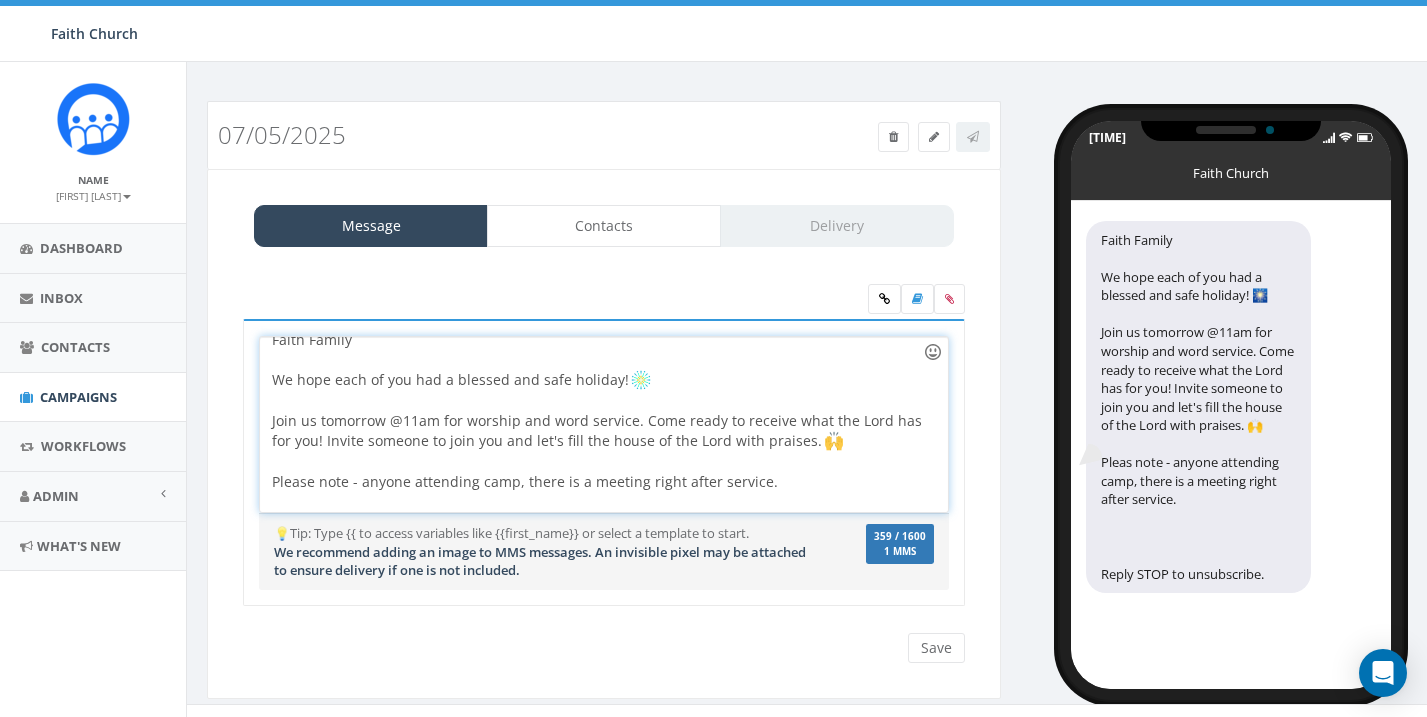 scroll, scrollTop: 40, scrollLeft: 0, axis: vertical 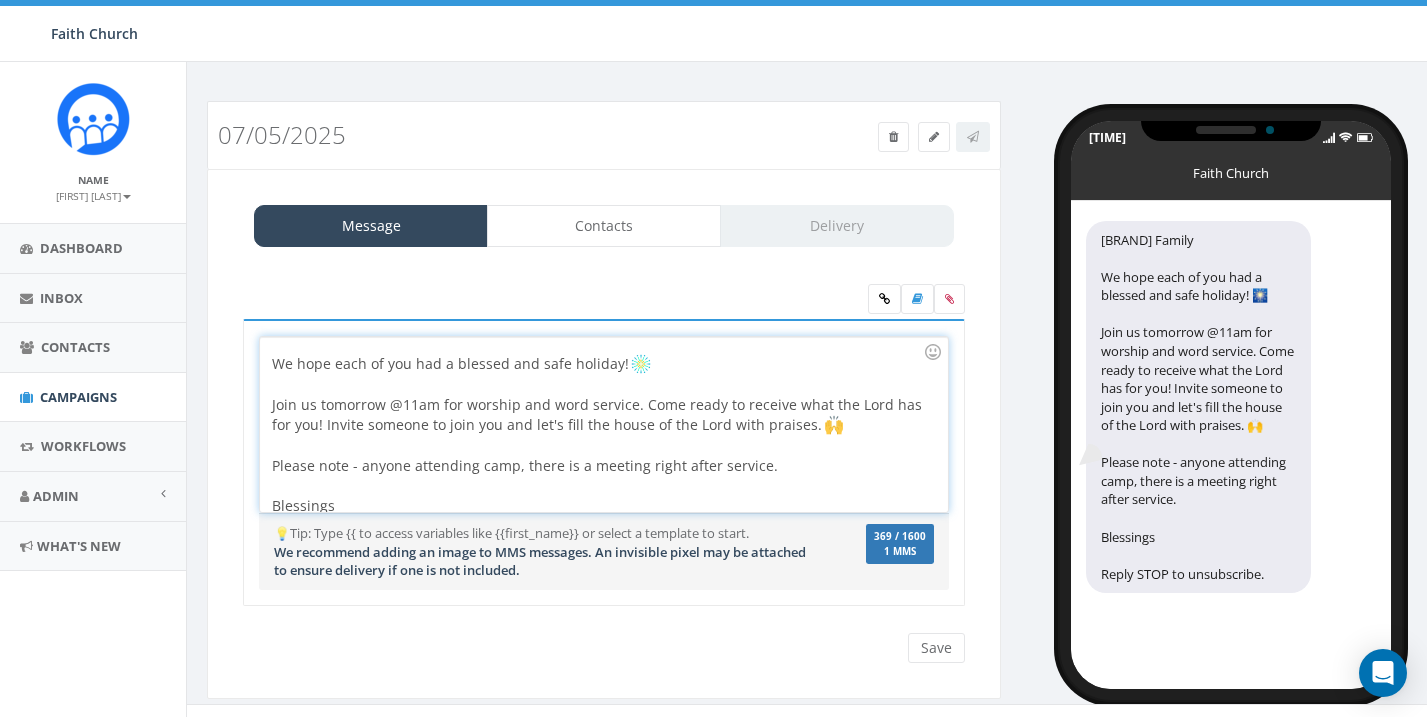click on "Please note - anyone attending camp, there is a meeting right after service." at bounding box center [597, 506] 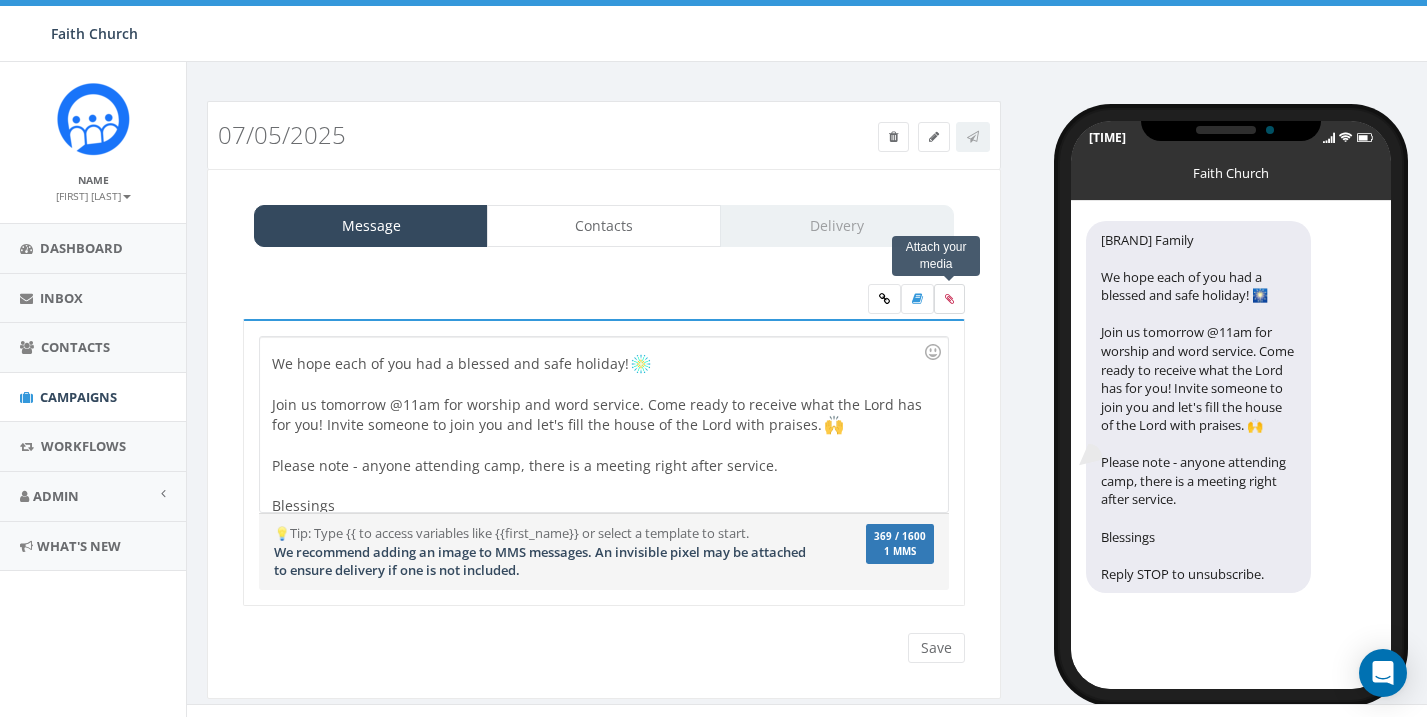 click at bounding box center [949, 299] 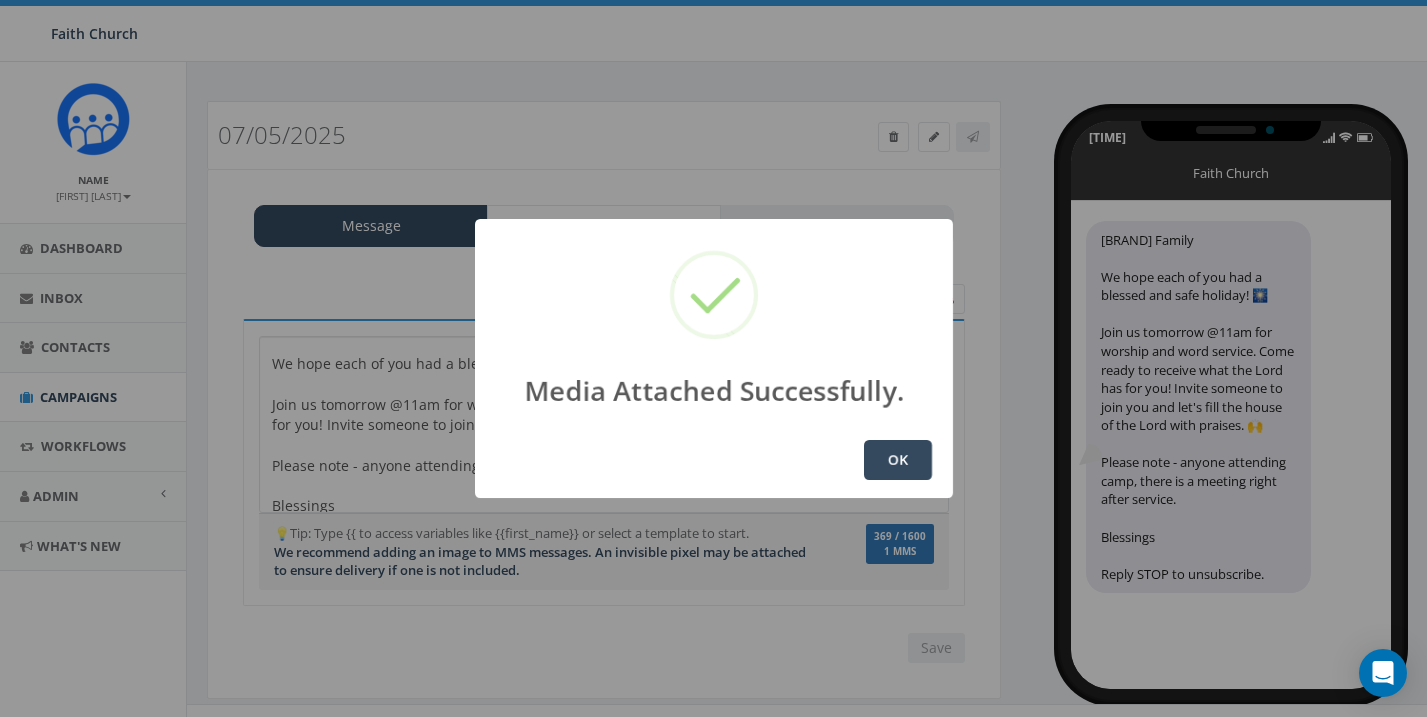 click on "OK" at bounding box center (898, 460) 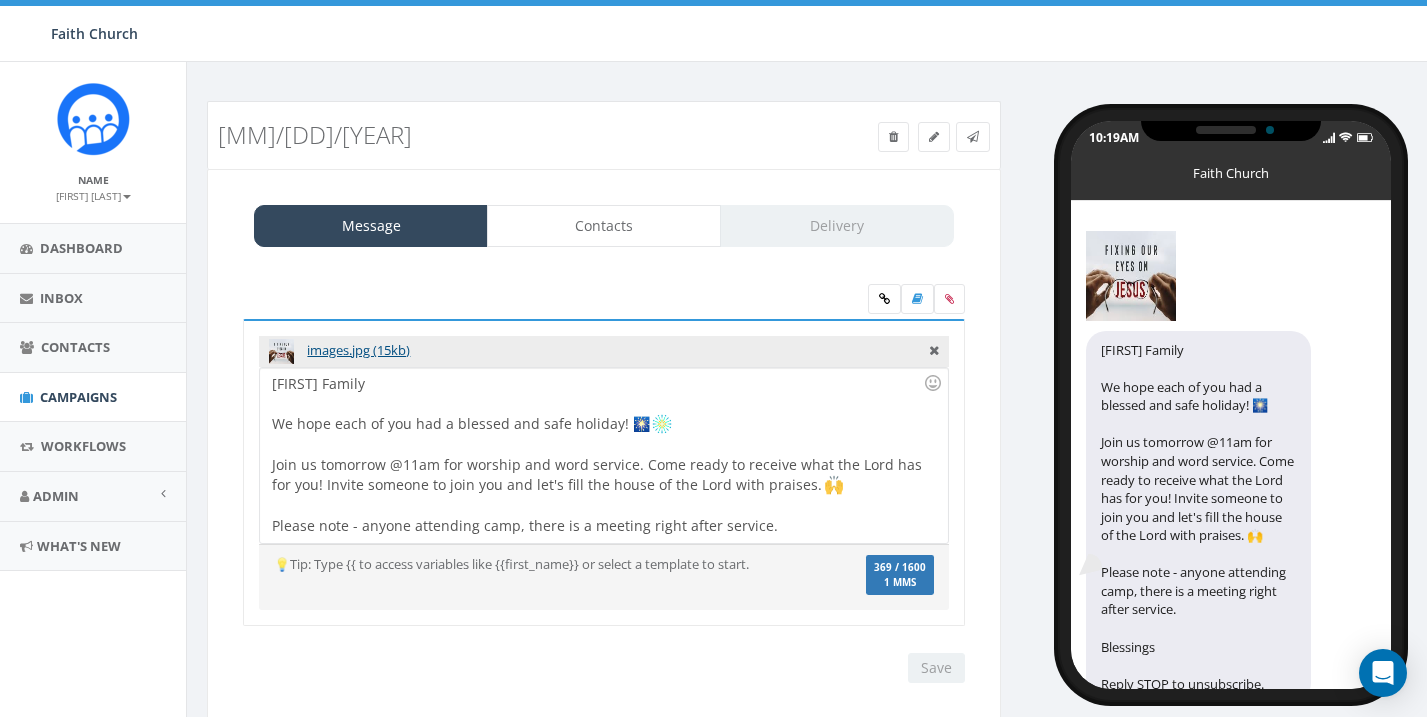 scroll, scrollTop: 0, scrollLeft: 0, axis: both 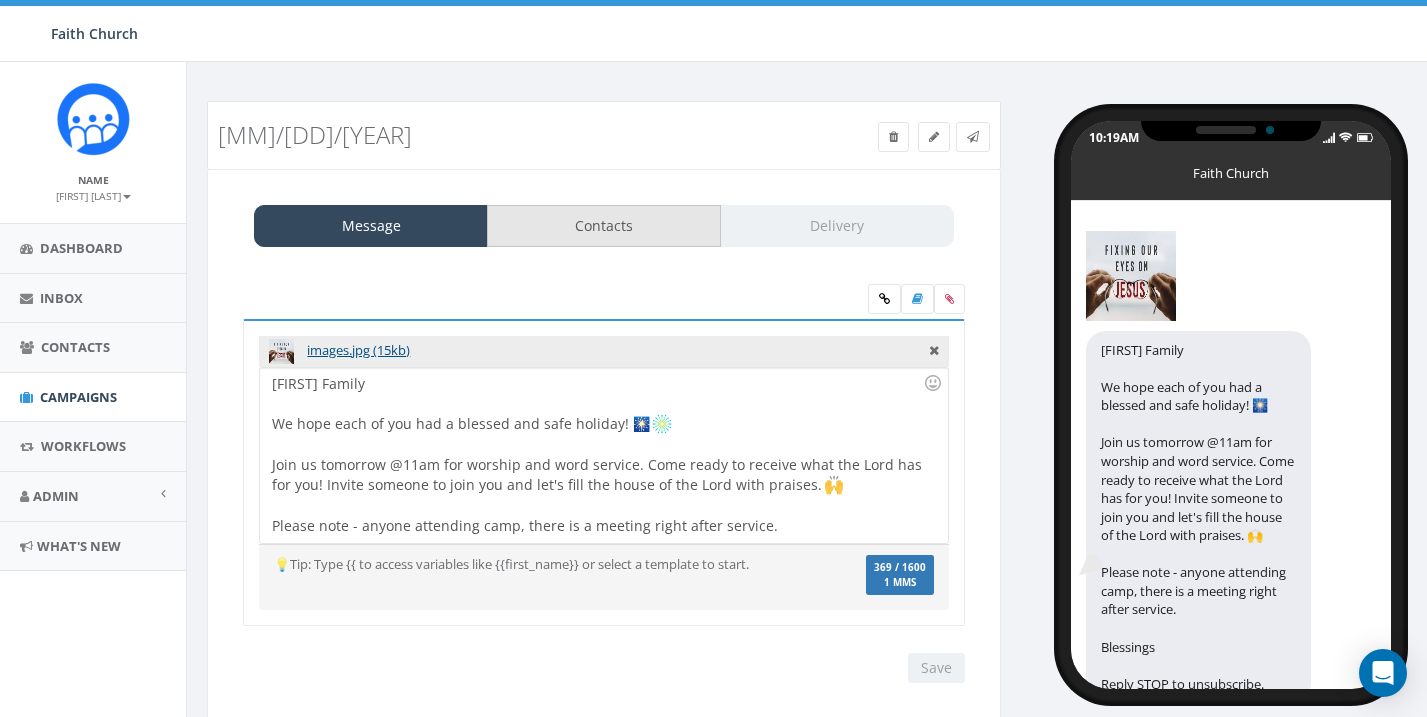 click on "Contacts" at bounding box center [604, 226] 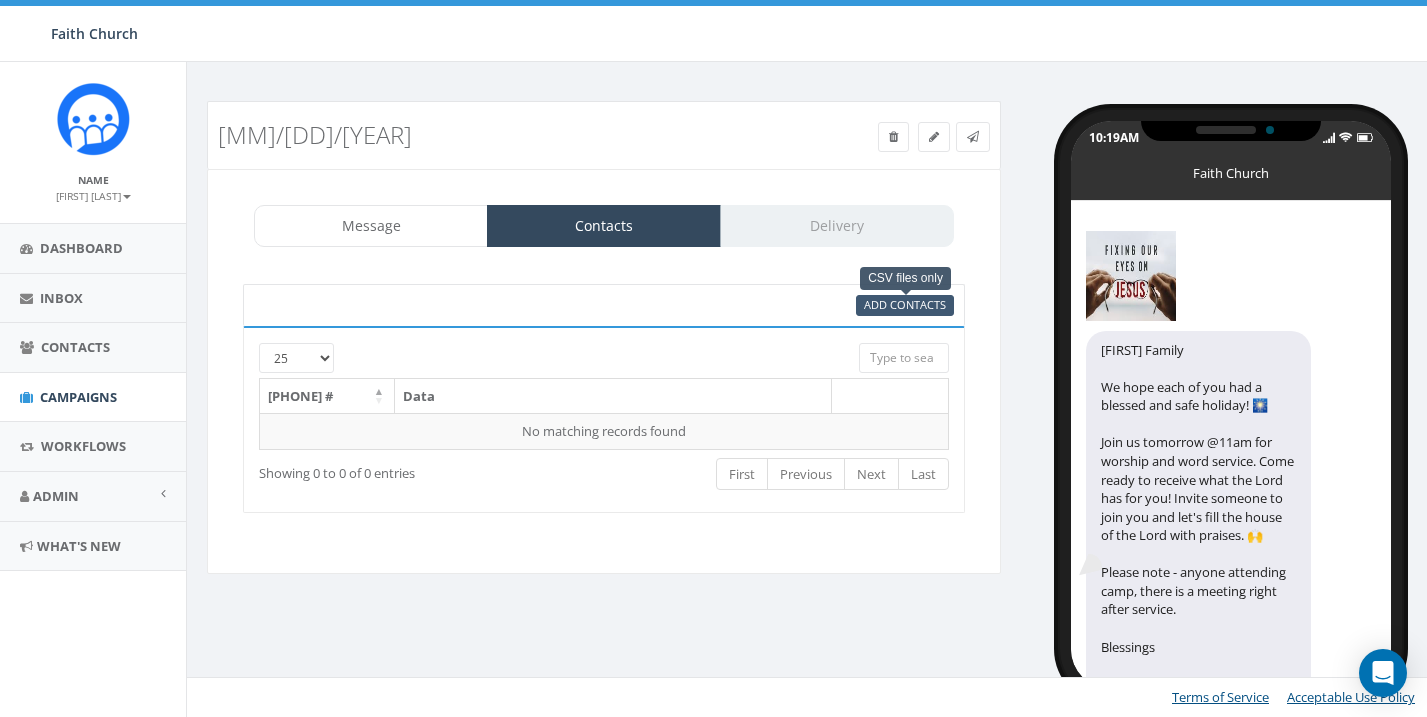 click on "Add Contacts" at bounding box center [905, 304] 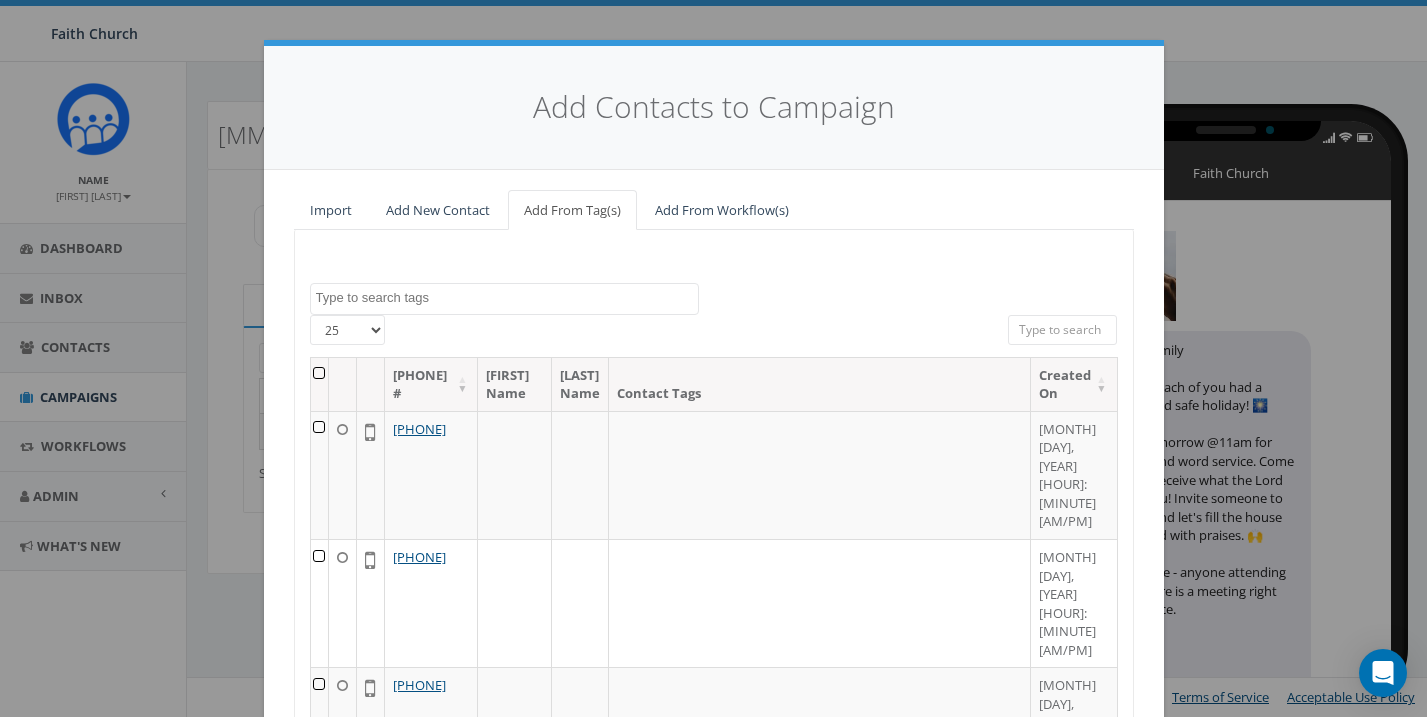 click at bounding box center (320, 384) 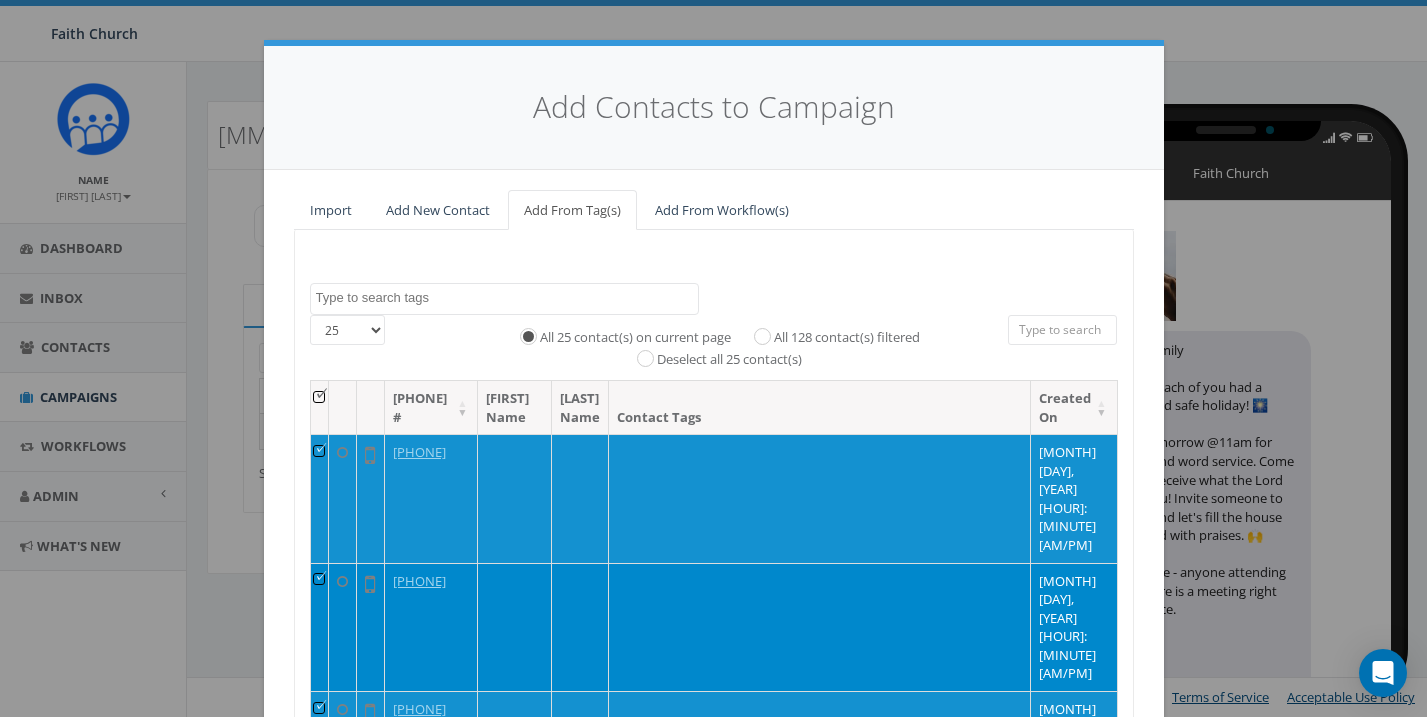 click on "All 128 contact(s) filtered" at bounding box center (767, 335) 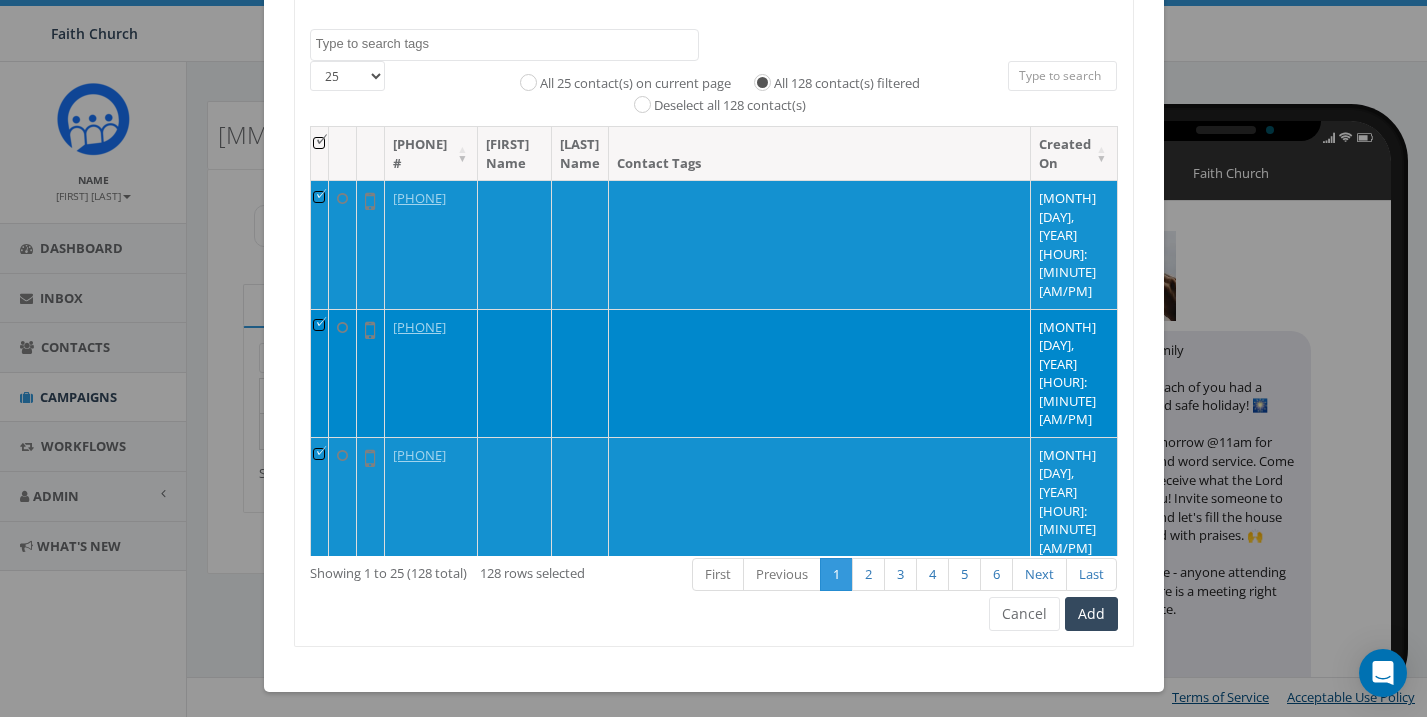 scroll, scrollTop: 253, scrollLeft: 0, axis: vertical 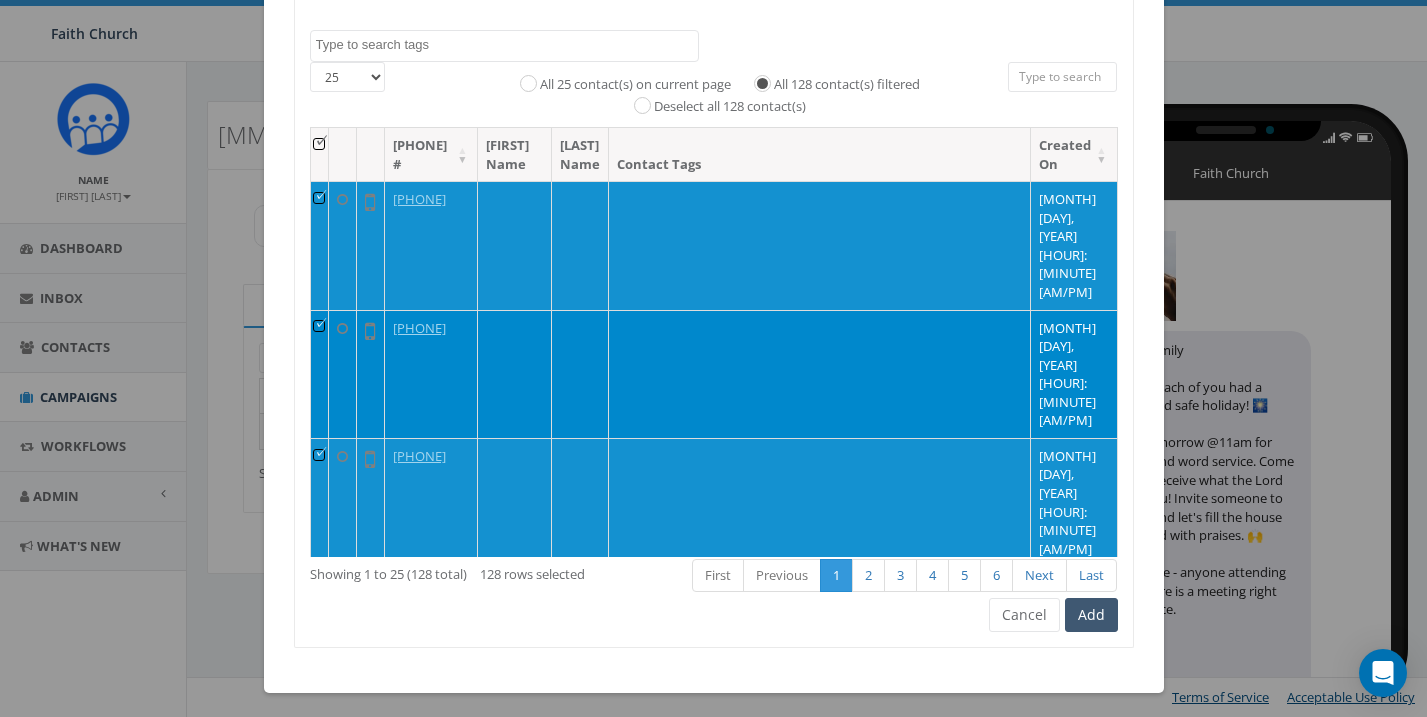 click on "Add" at bounding box center (1091, 615) 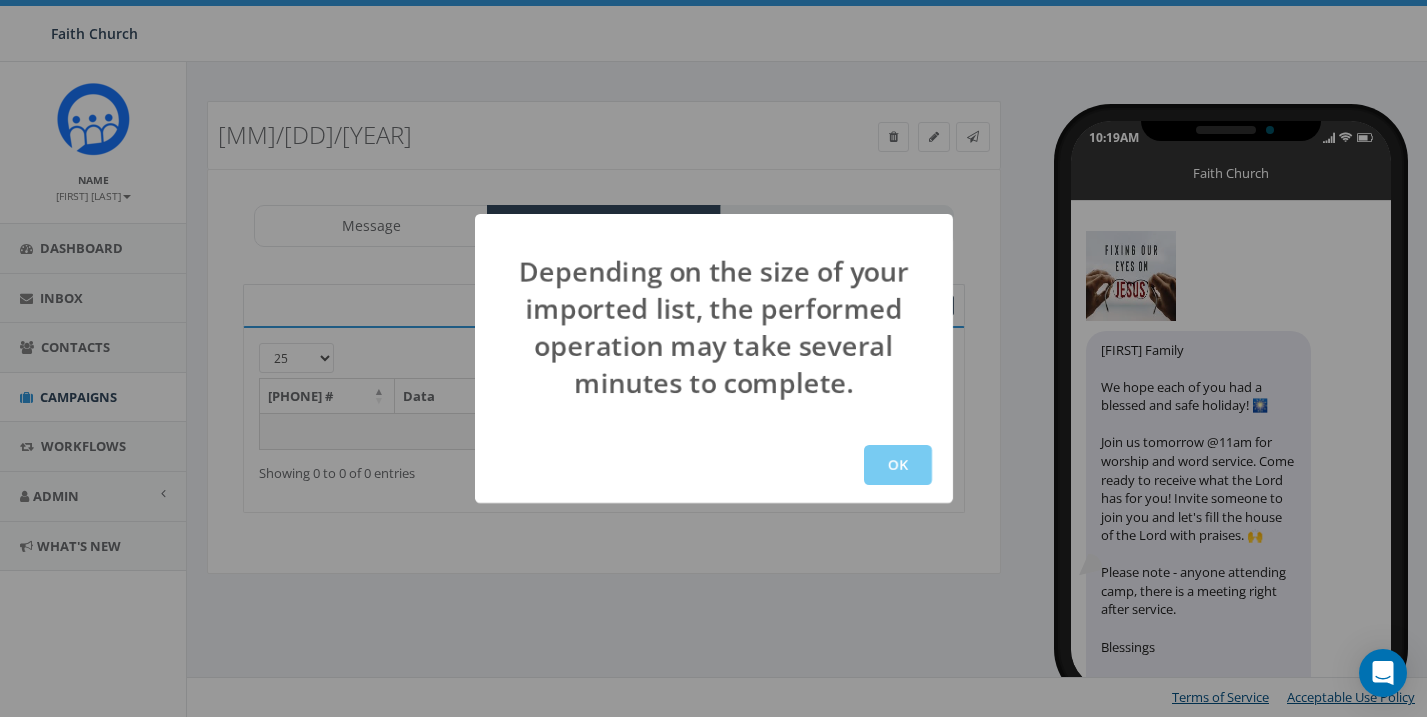 click on "OK" at bounding box center (898, 465) 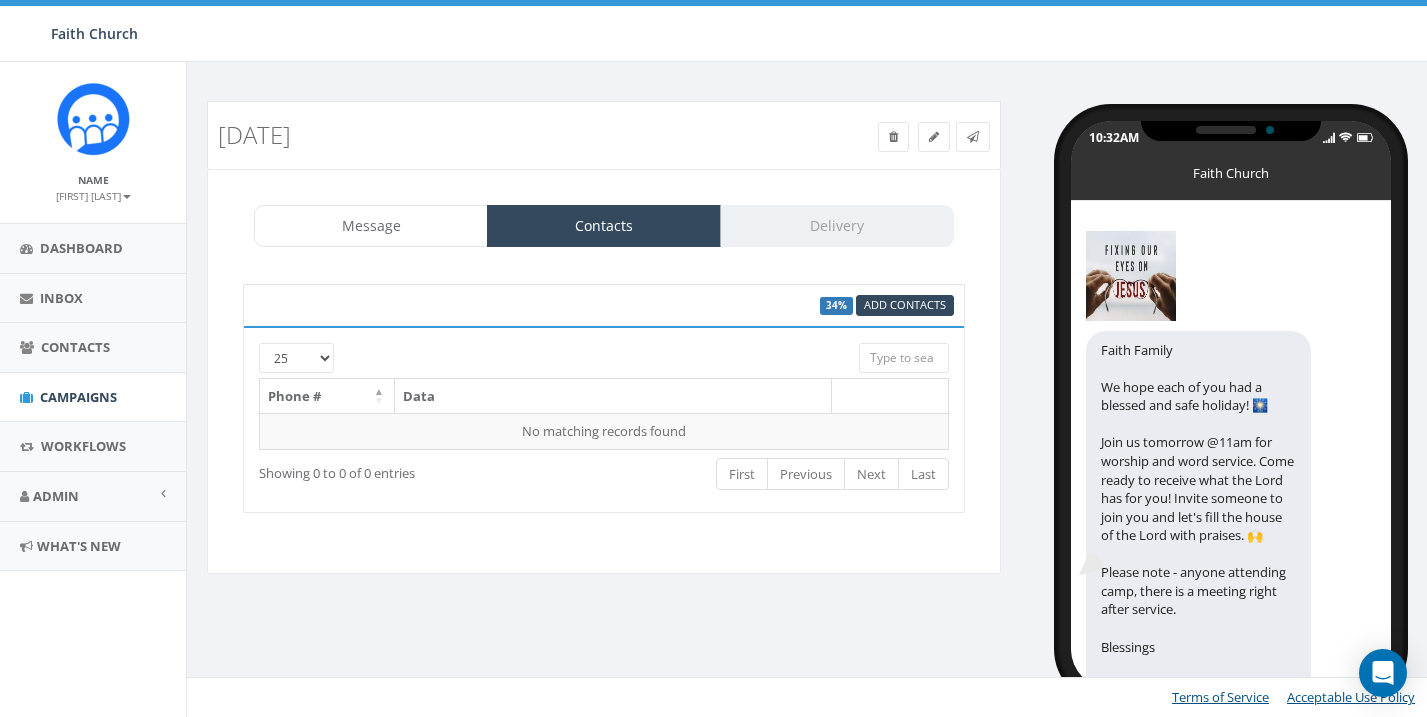 scroll, scrollTop: 0, scrollLeft: 0, axis: both 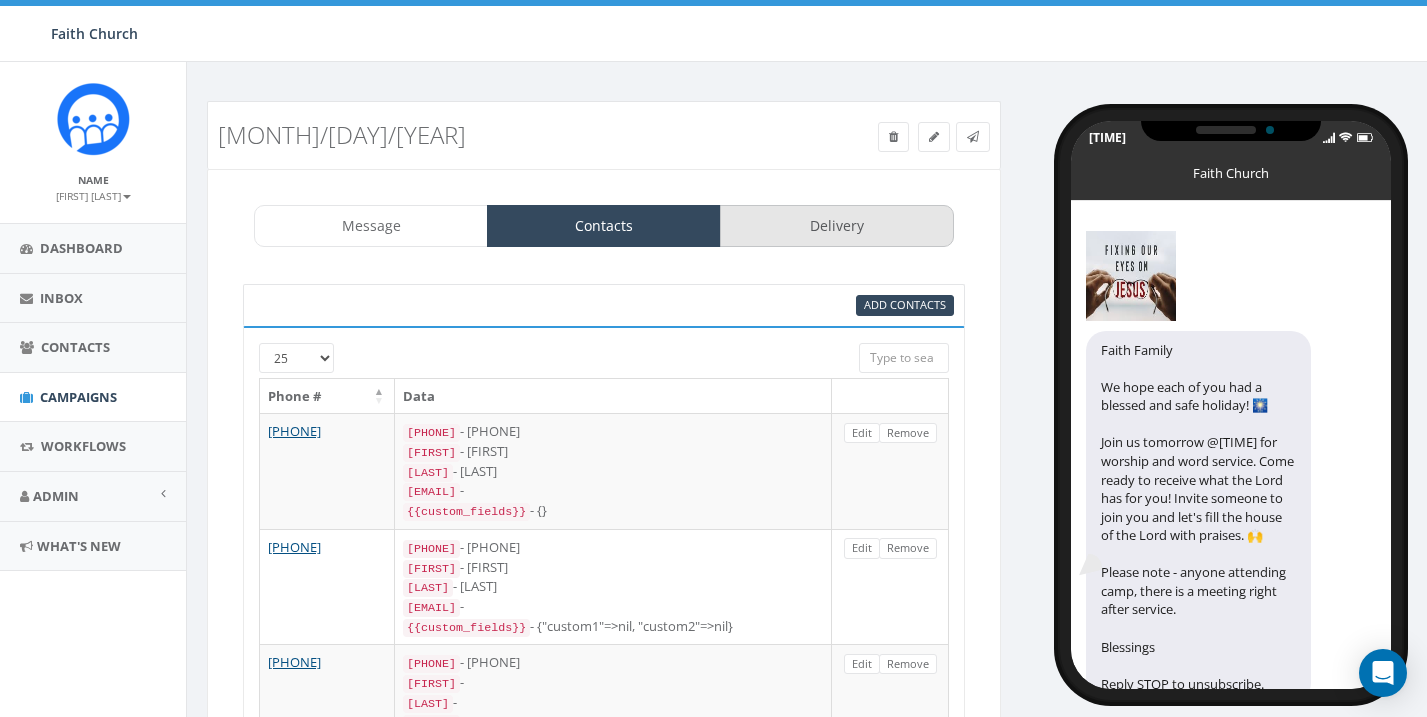 click on "Delivery" at bounding box center (837, 226) 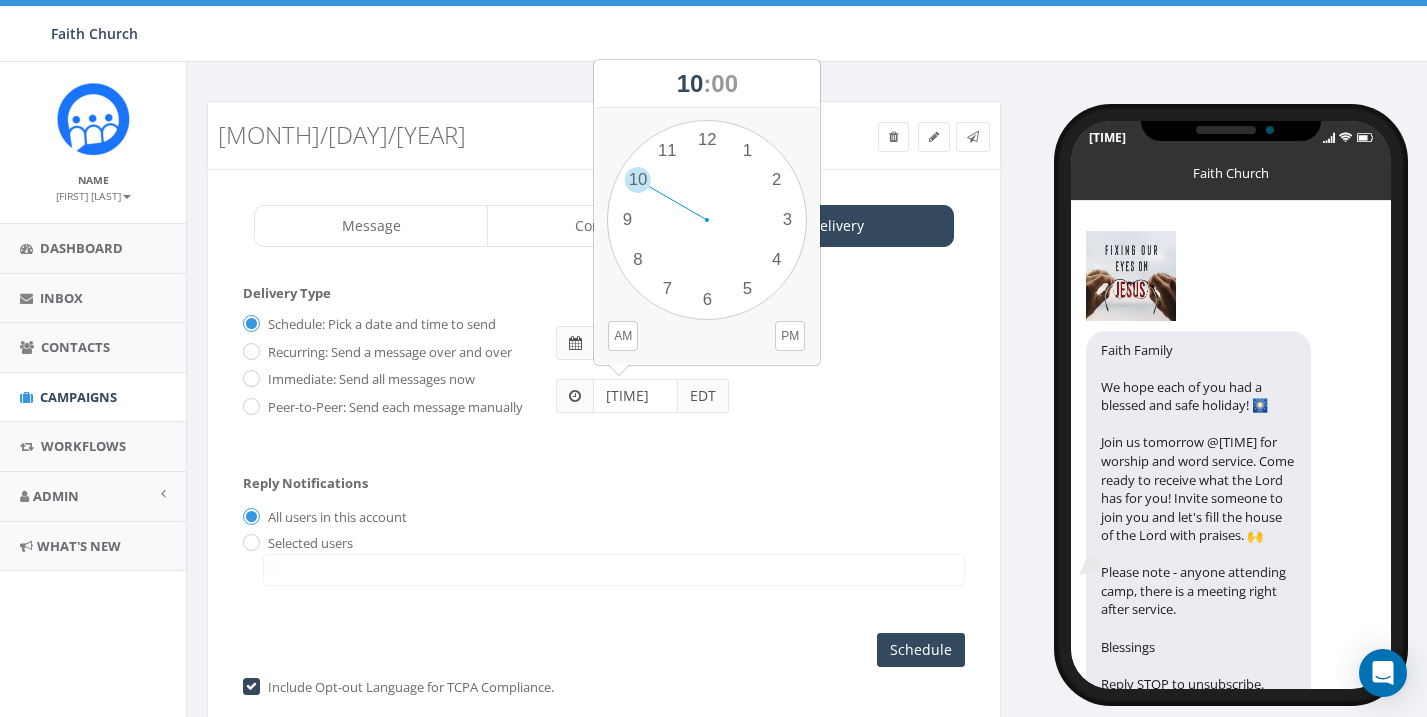 click on "[TIME]" at bounding box center (635, 396) 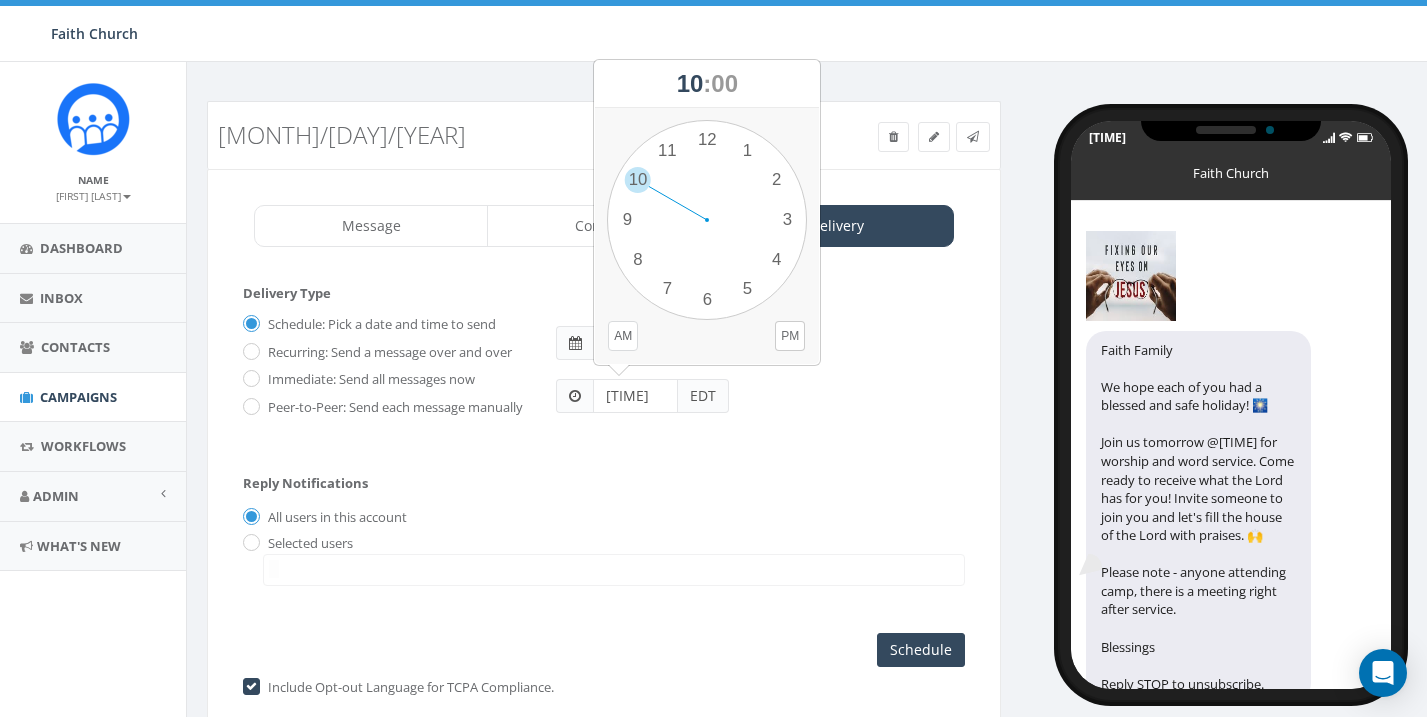 click on "AM" at bounding box center (623, 336) 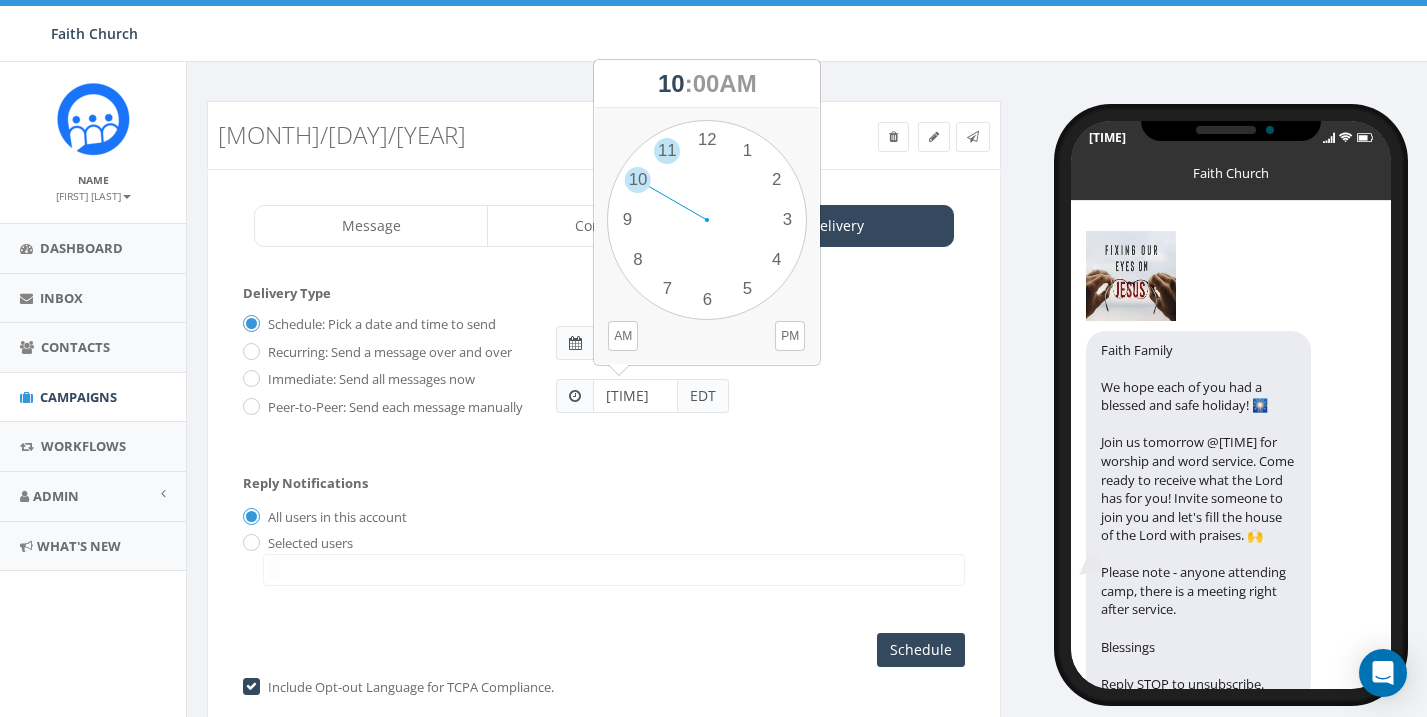 click on "1 2 3 4 5 6 7 8 9 10 11 12 00 05 10 15 20 25 30 35 40 45 50 55" at bounding box center [707, 220] 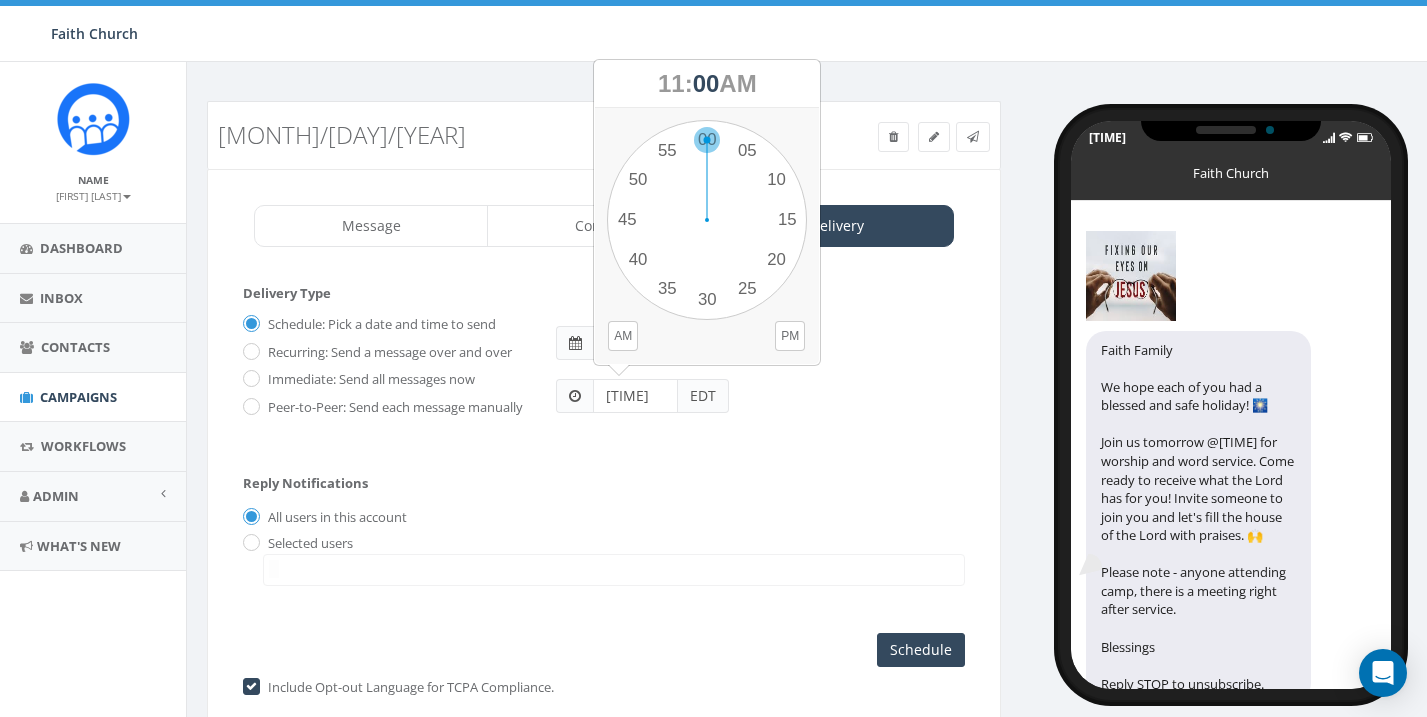 click on "1 2 3 4 5 6 7 8 9 10 11 12 00 05 10 15 20 25 30 35 40 45 50 55" at bounding box center [707, 220] 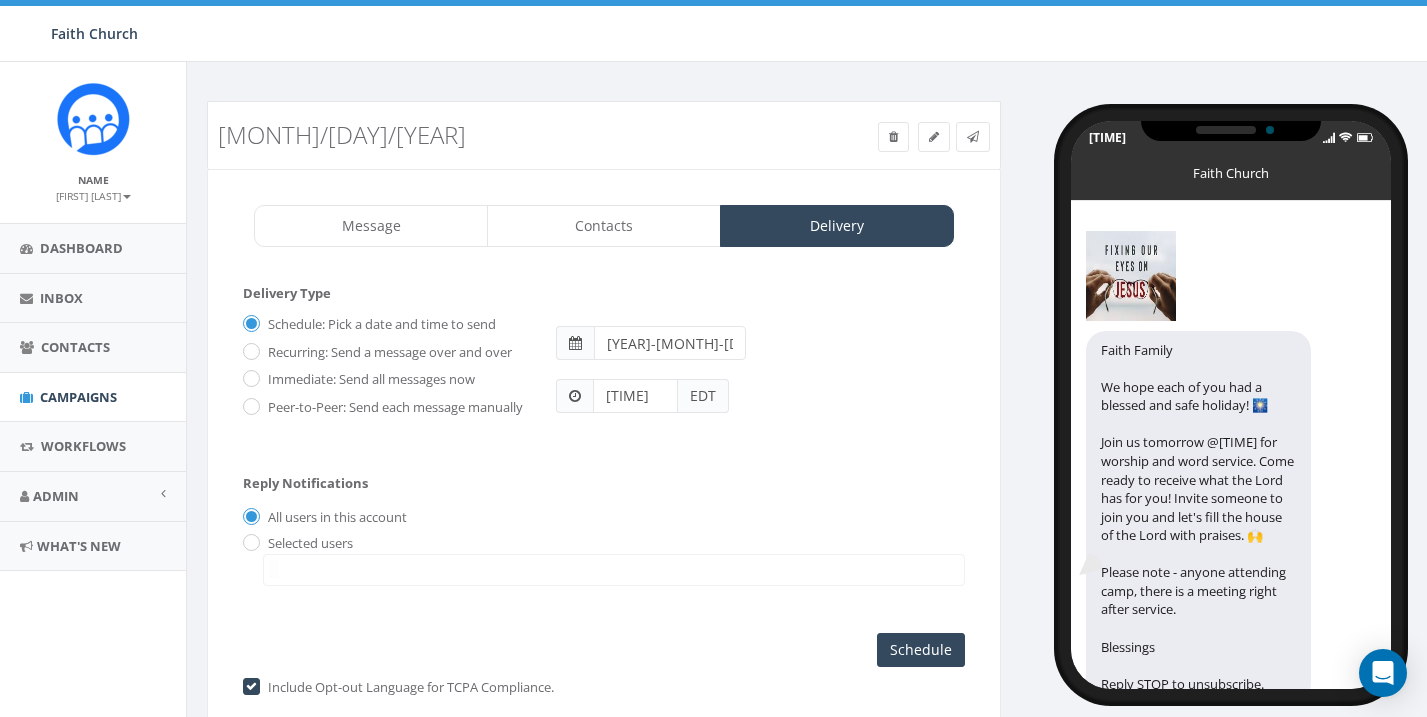 click on "2025-07-06" at bounding box center (669, 343) 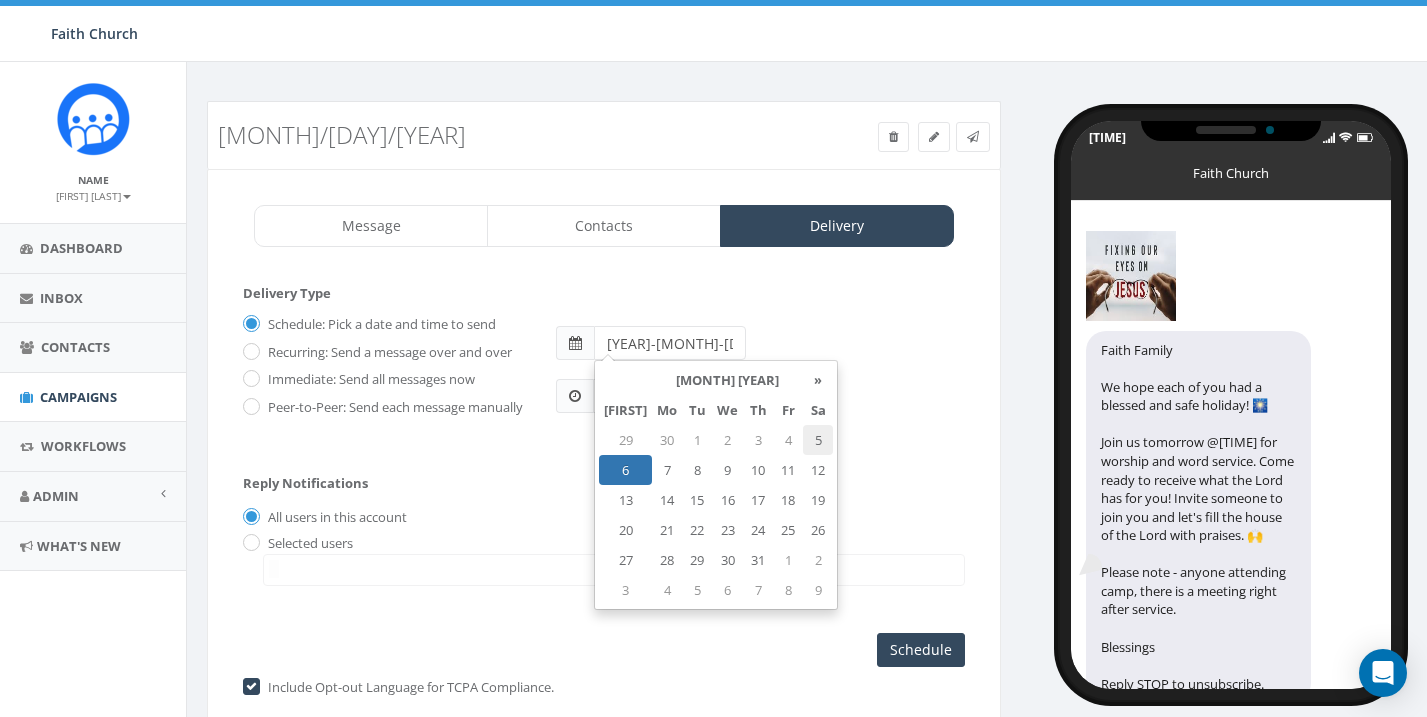 click on "5" at bounding box center [818, 440] 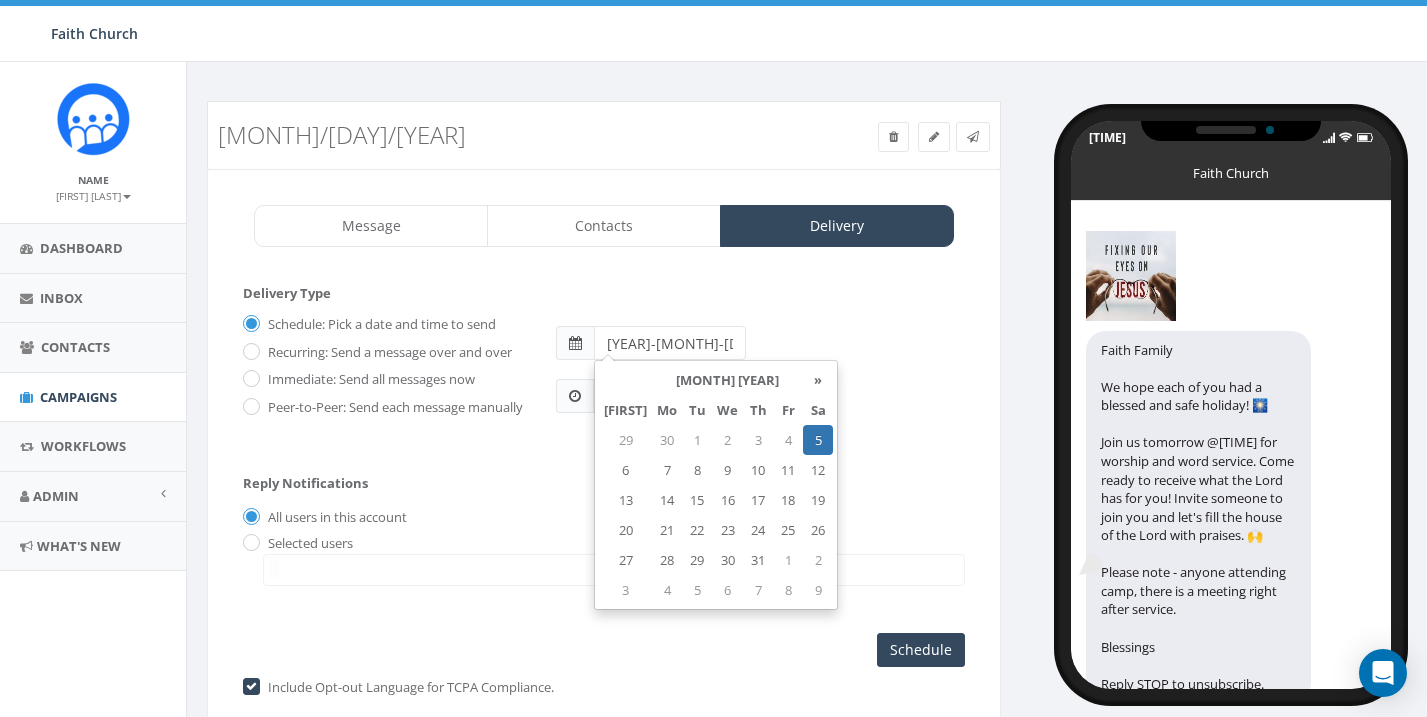 click on "Schedule: Pick a date and time to send Recurring: Send a message over and over Immediate: Send all messages now Peer-to-Peer: Send each message manually S M T W T F S 2025-07-05 11:00AM EDT" at bounding box center [604, 373] 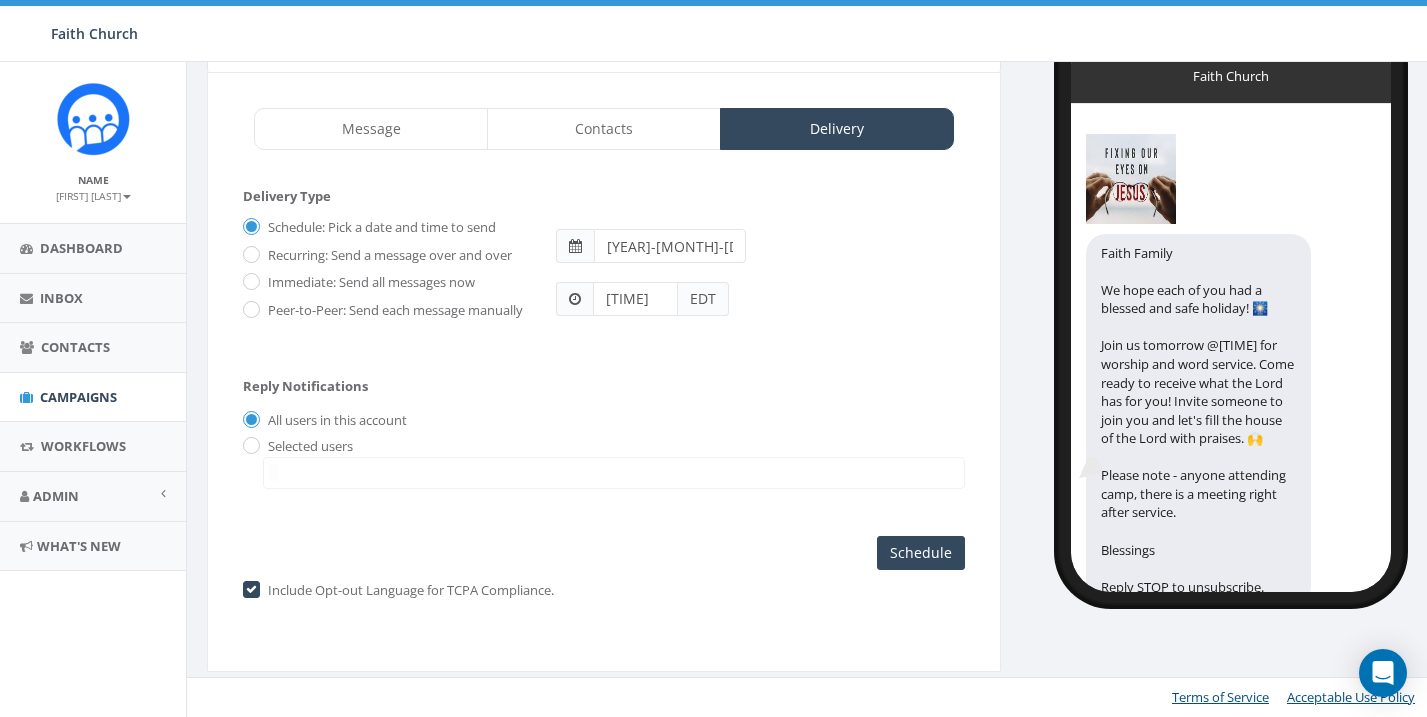 scroll, scrollTop: 107, scrollLeft: 0, axis: vertical 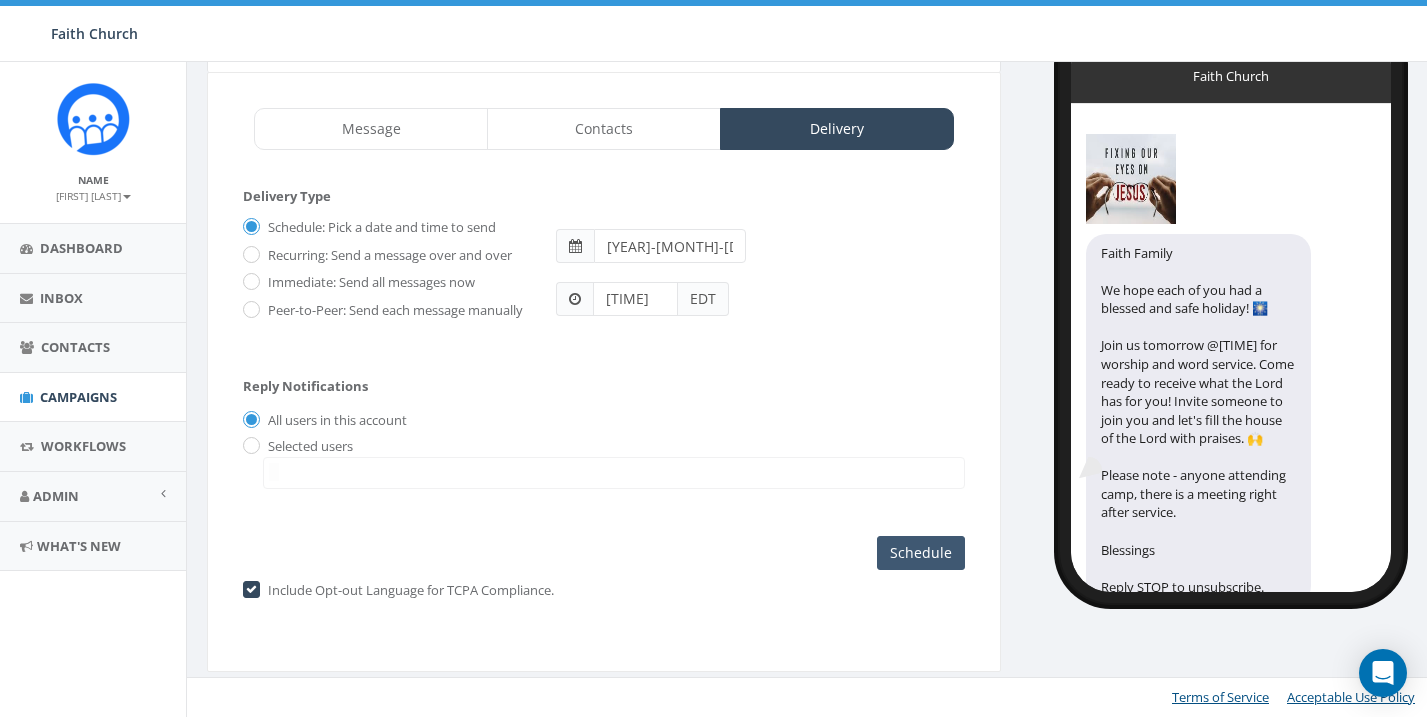 click on "Schedule" at bounding box center (921, 553) 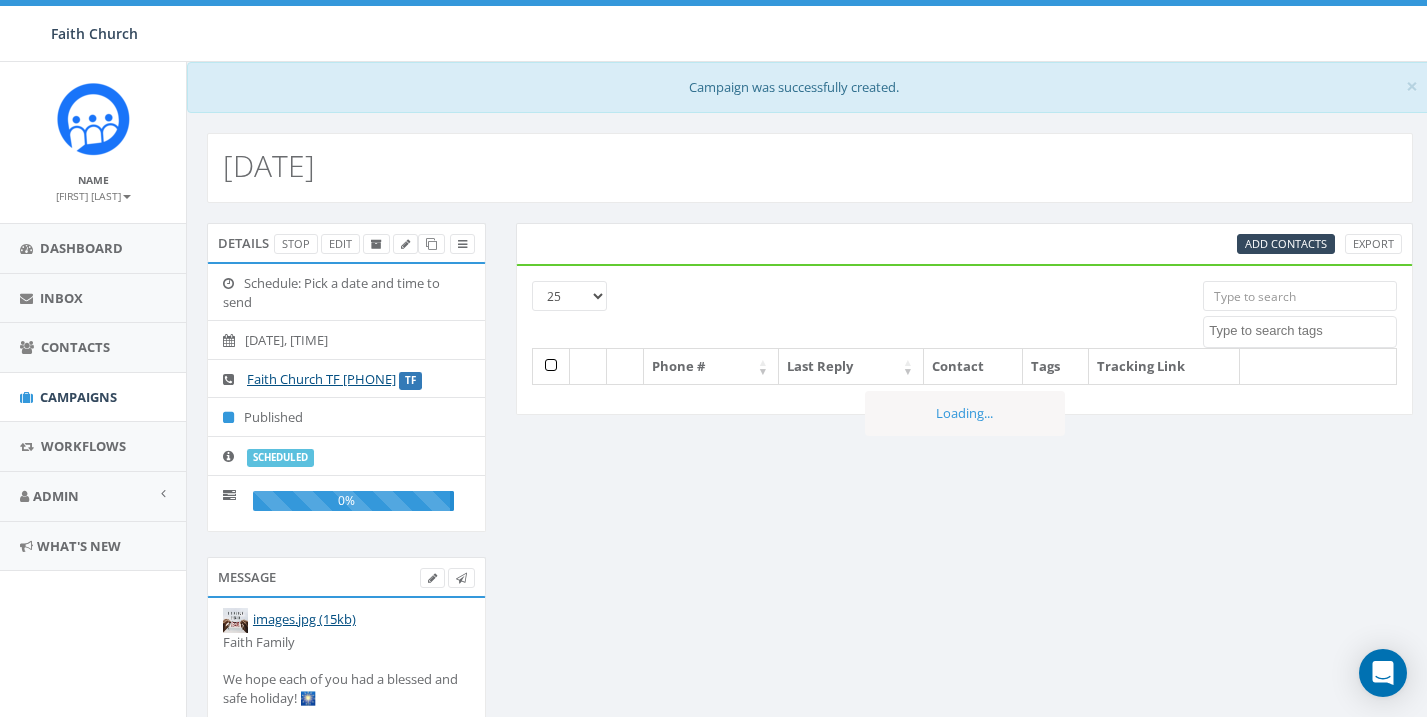 scroll, scrollTop: 0, scrollLeft: 0, axis: both 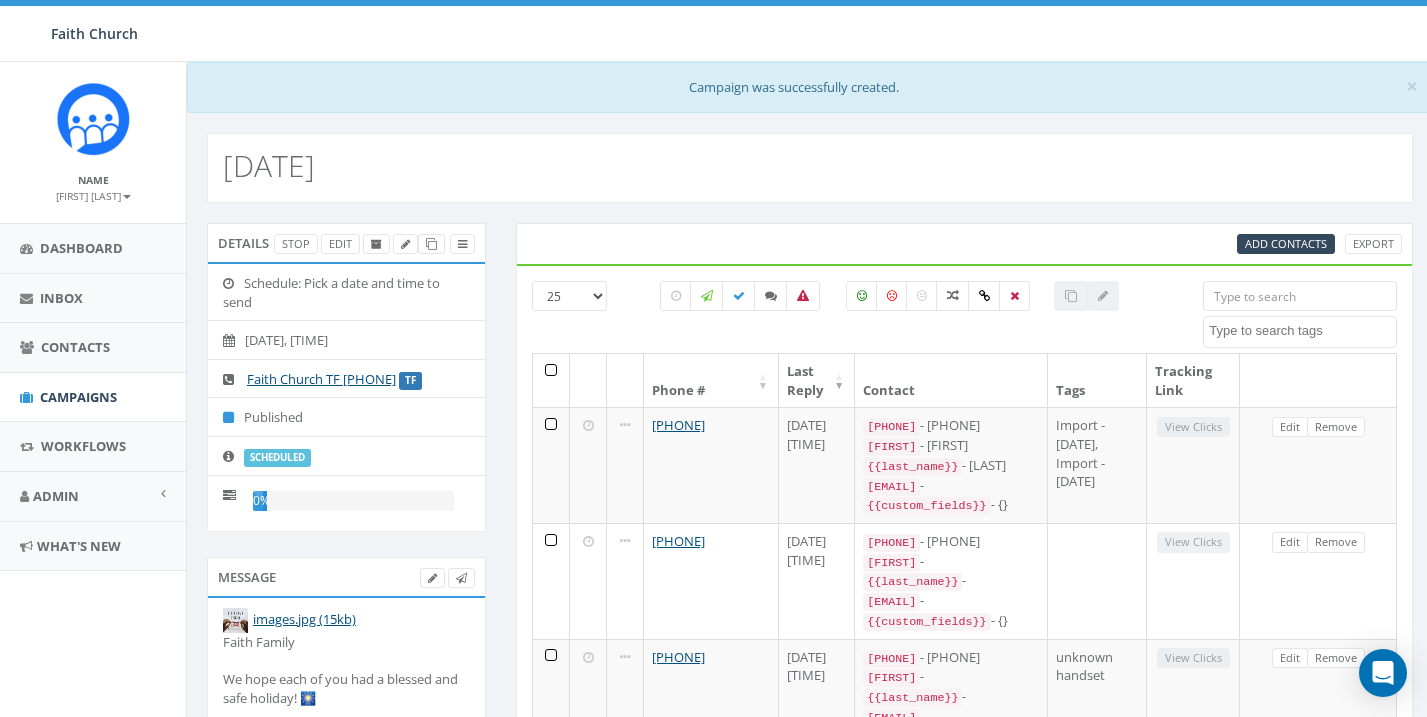 click on "[FIRST] [LAST]" at bounding box center [93, 196] 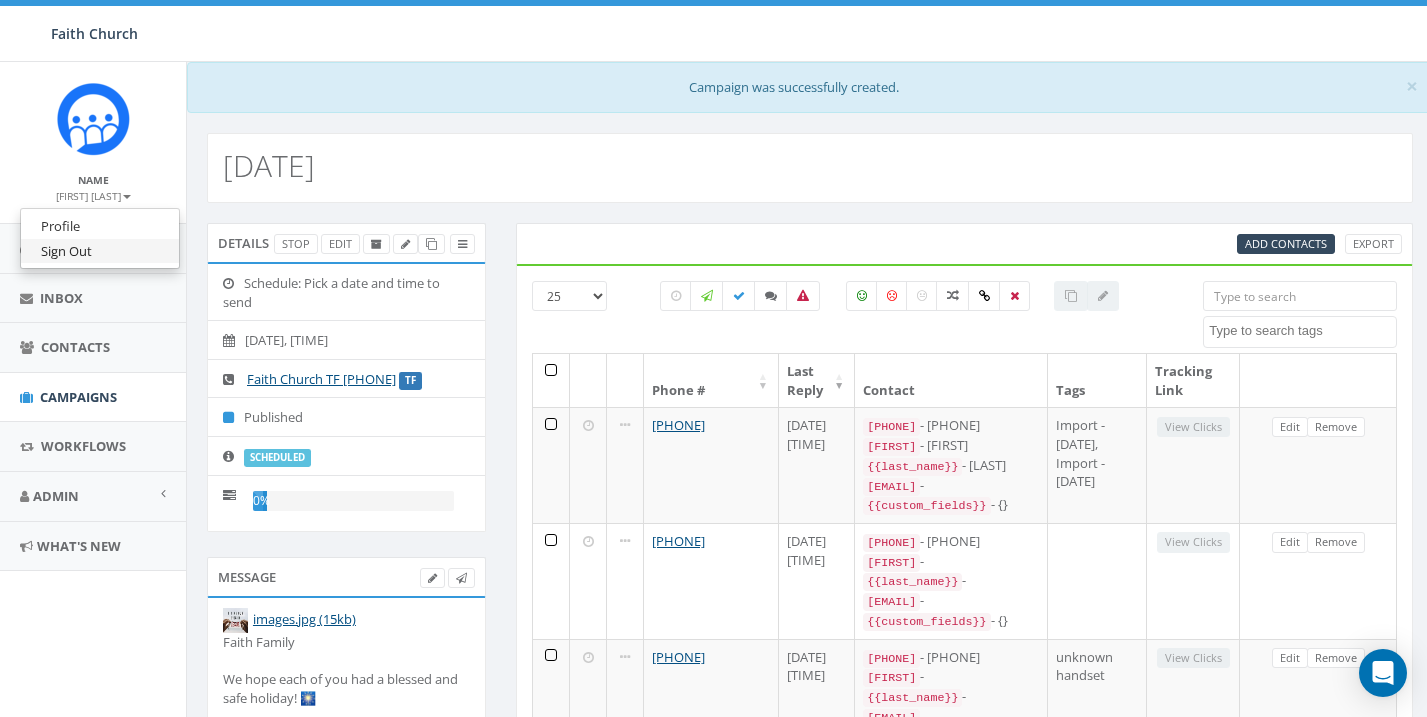 click on "Sign Out" at bounding box center [100, 251] 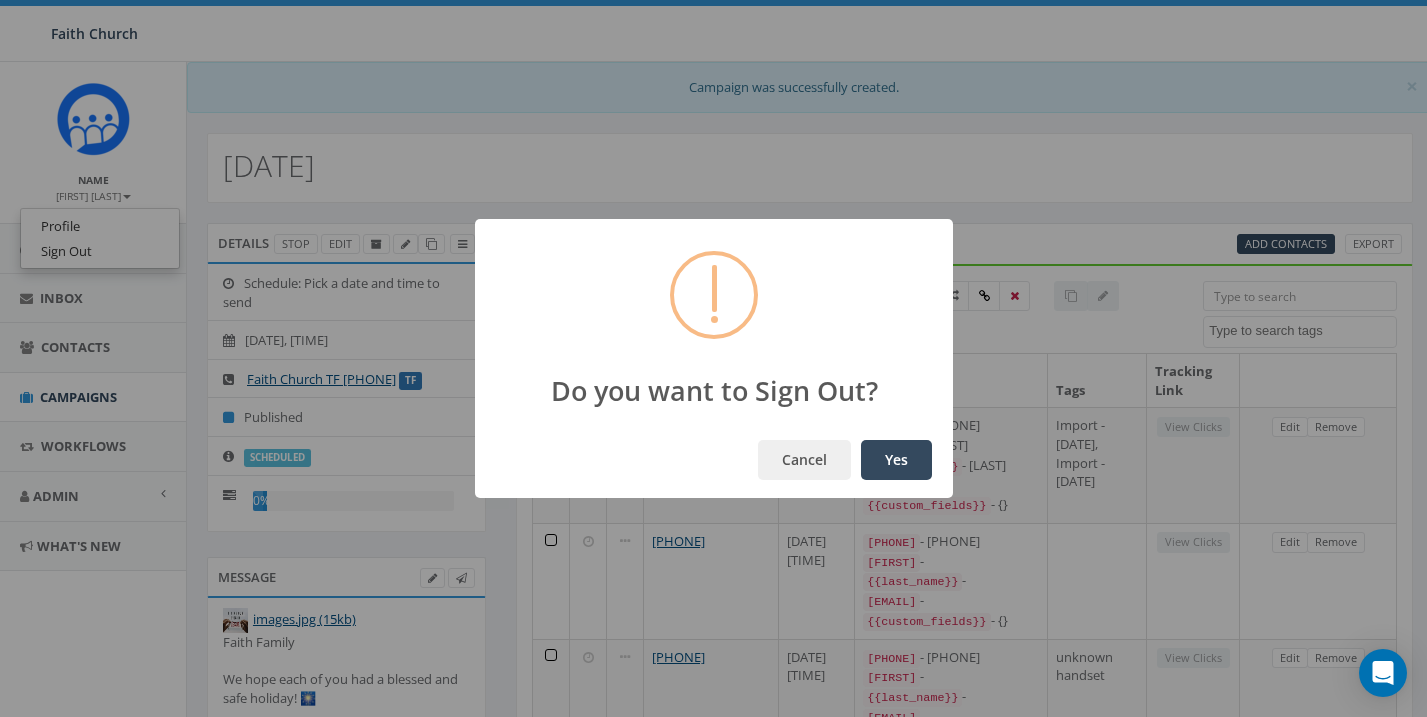 click on "Yes" at bounding box center (896, 460) 